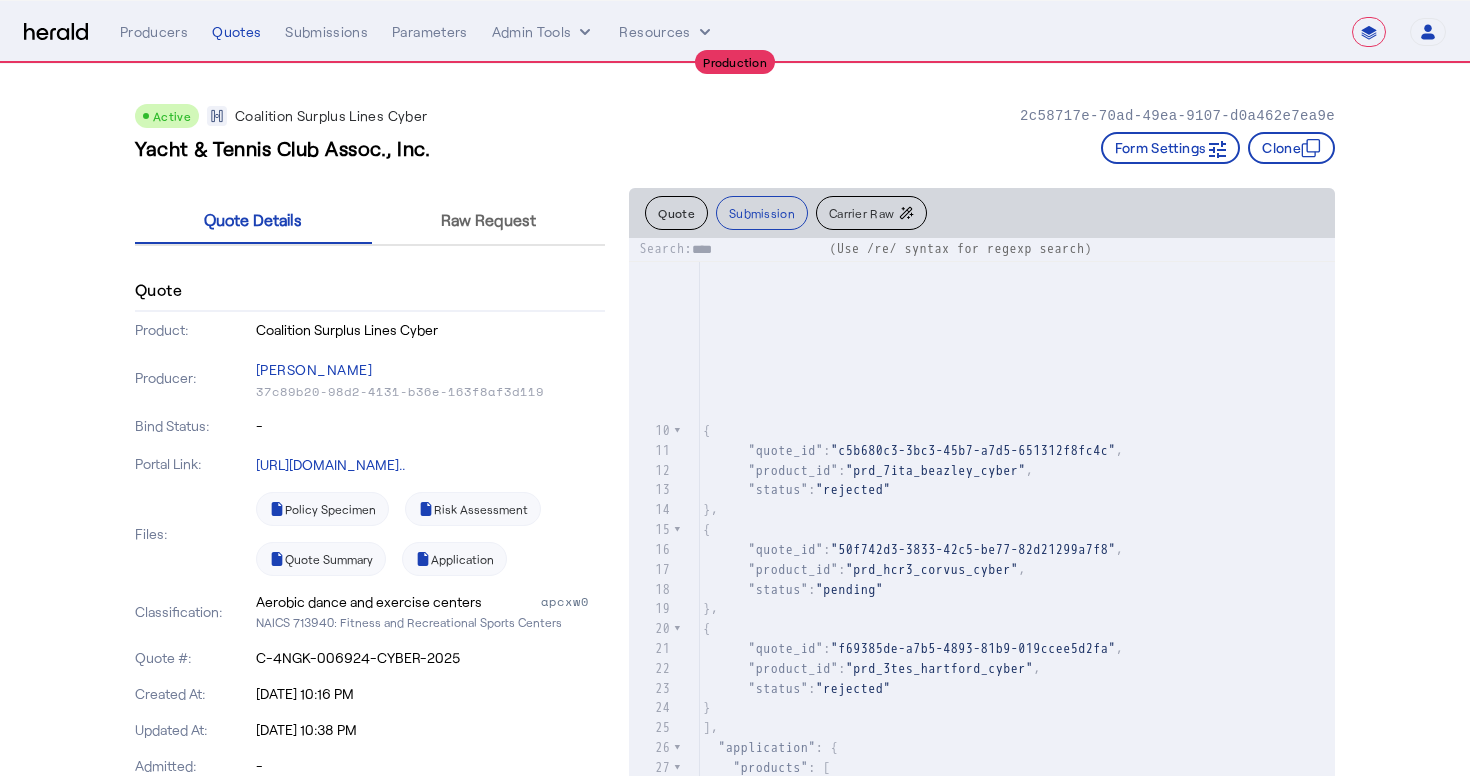 scroll, scrollTop: 695, scrollLeft: 0, axis: vertical 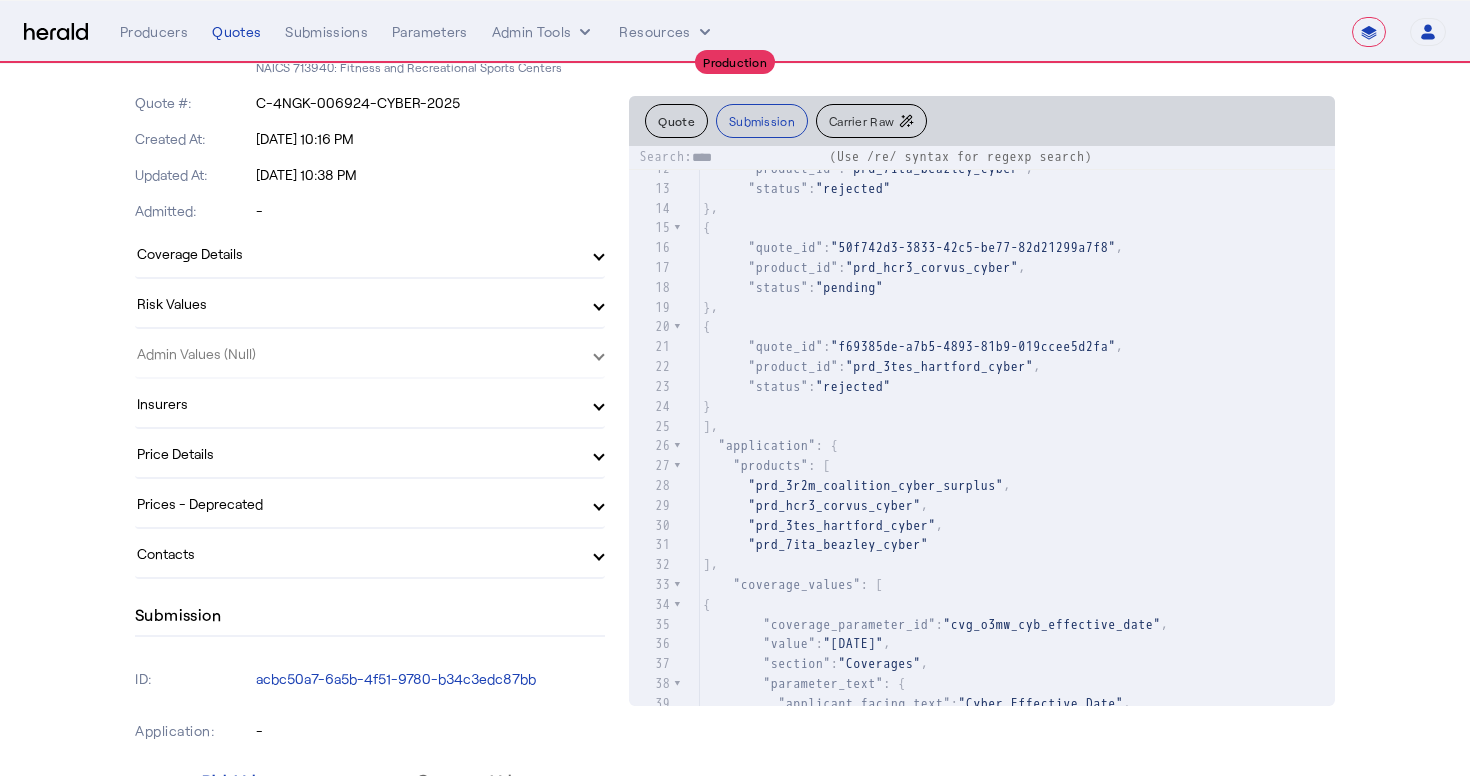 select on "**********" 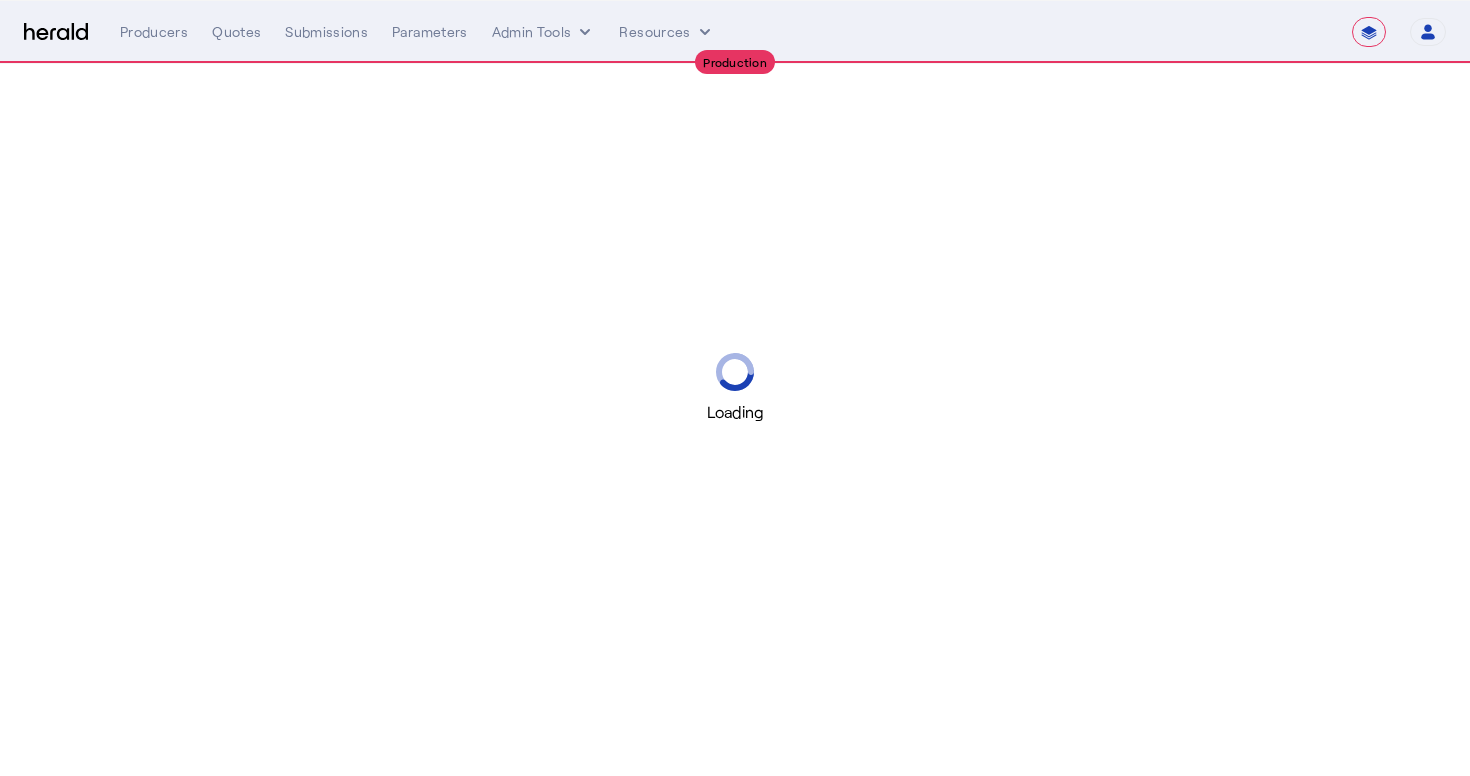 scroll, scrollTop: 0, scrollLeft: 0, axis: both 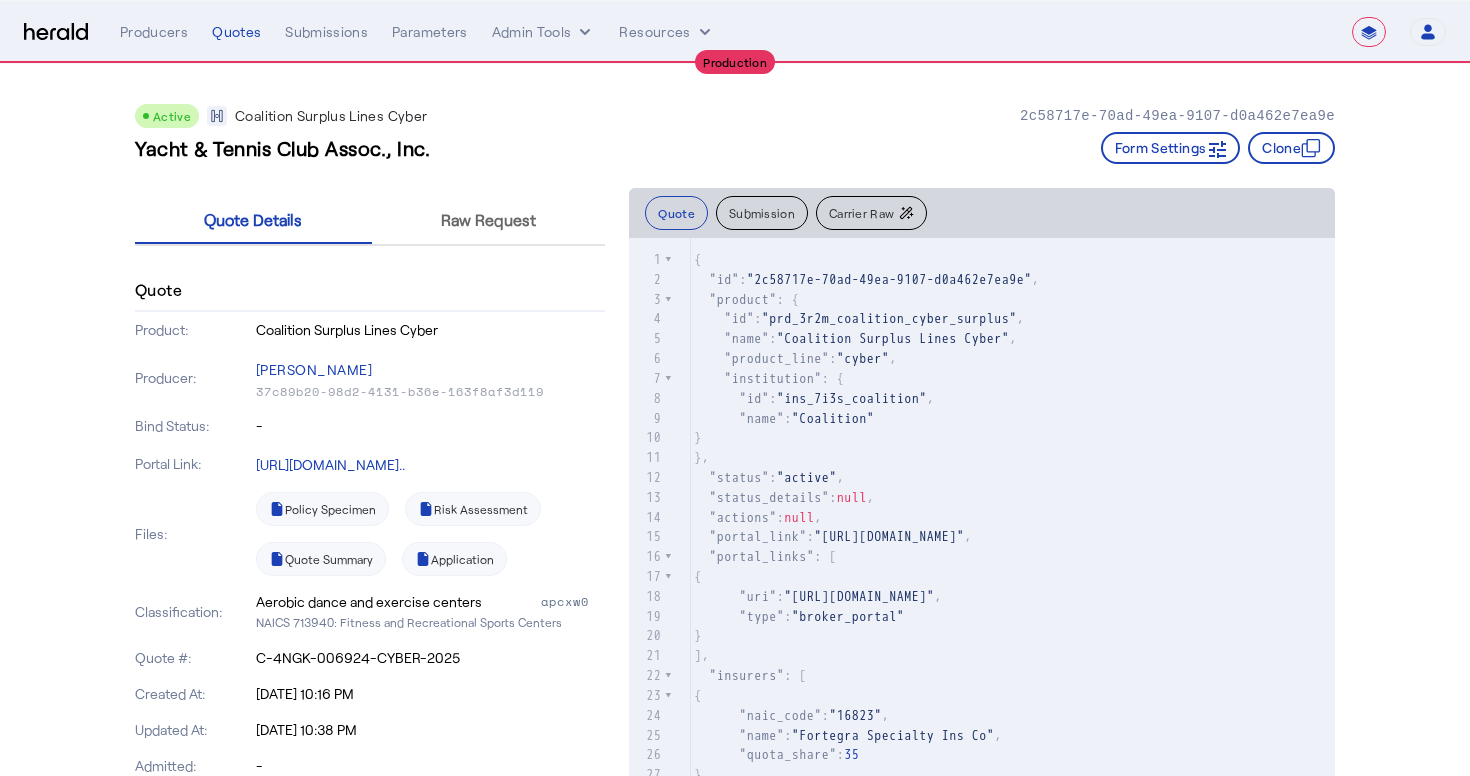 select on "*******" 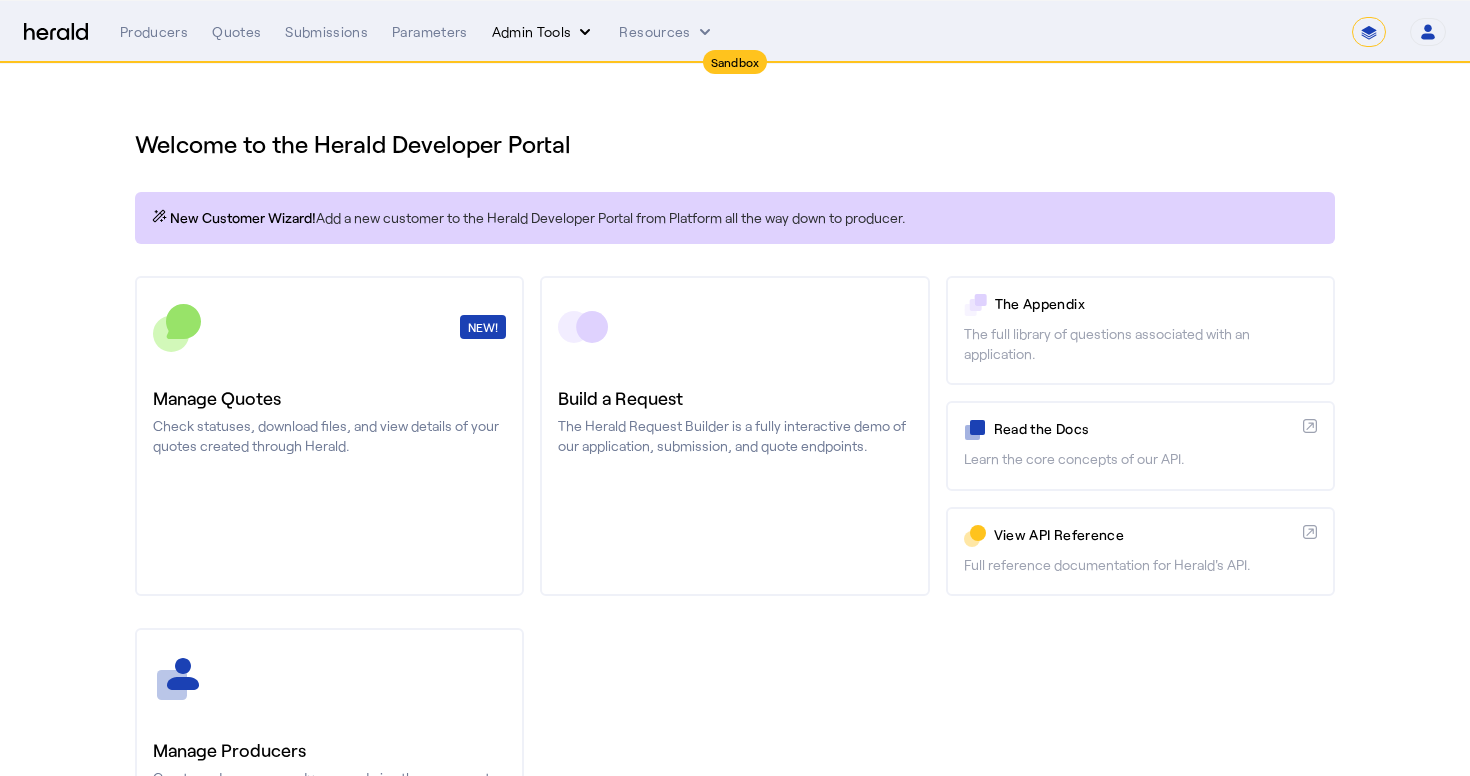 click on "Admin Tools" at bounding box center (544, 32) 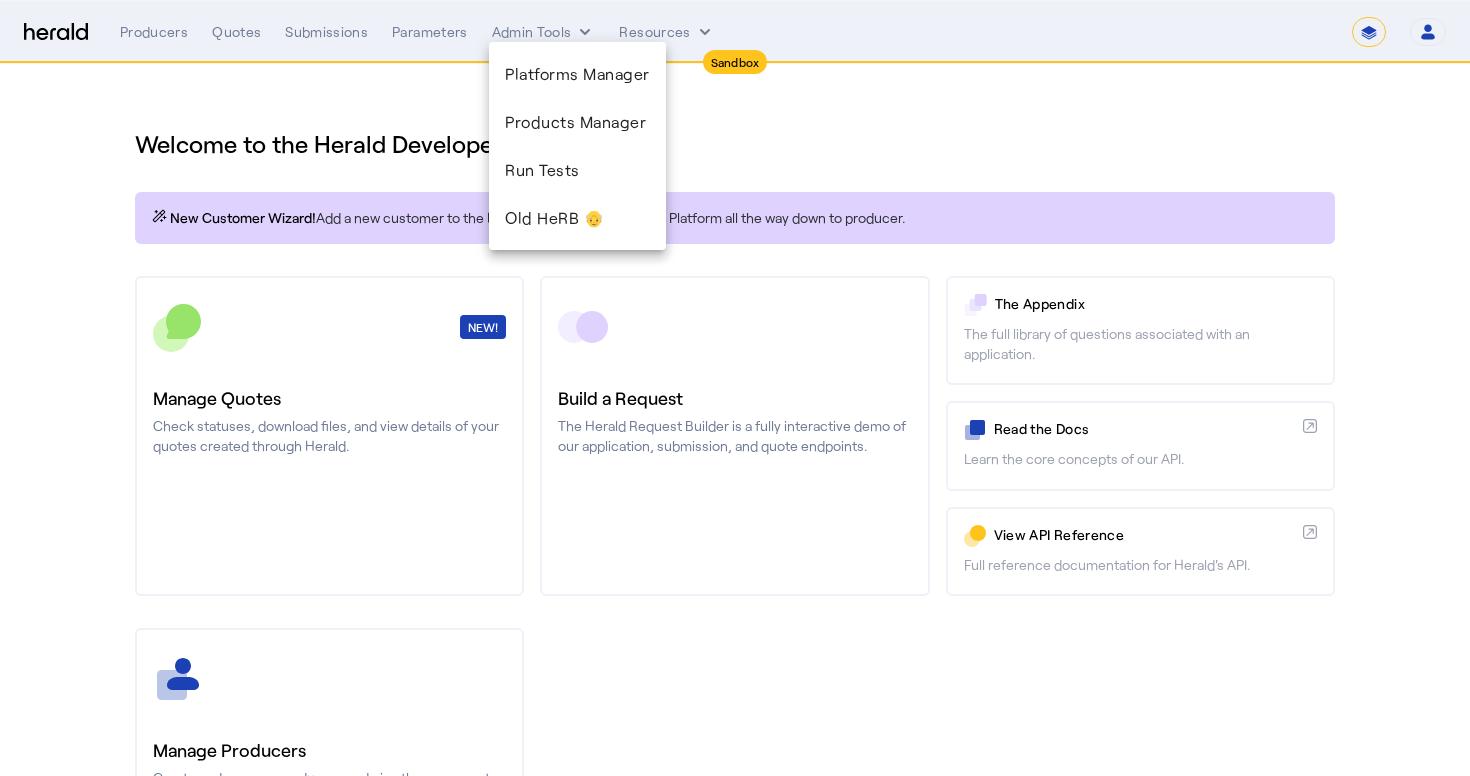 click at bounding box center (735, 388) 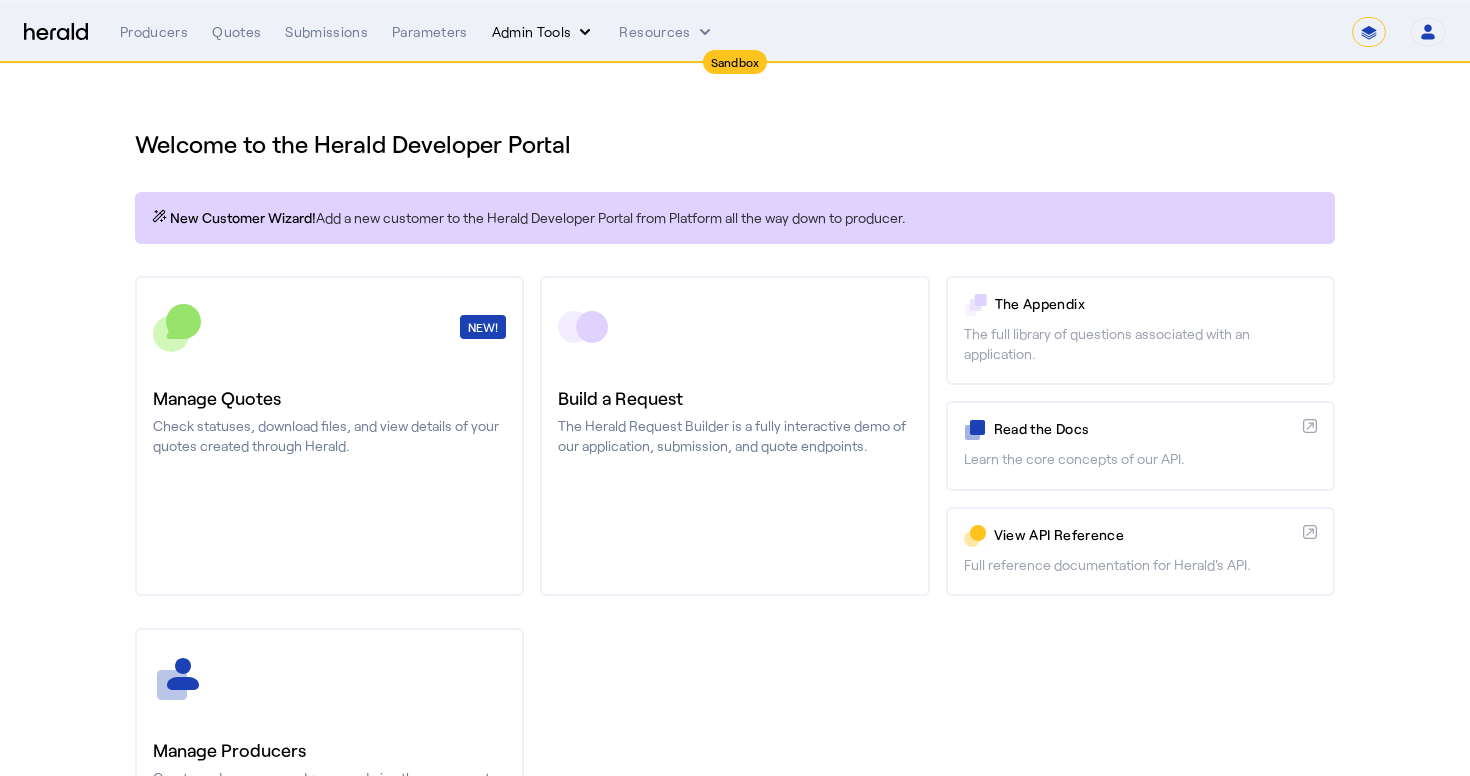 click on "Admin Tools" at bounding box center (544, 32) 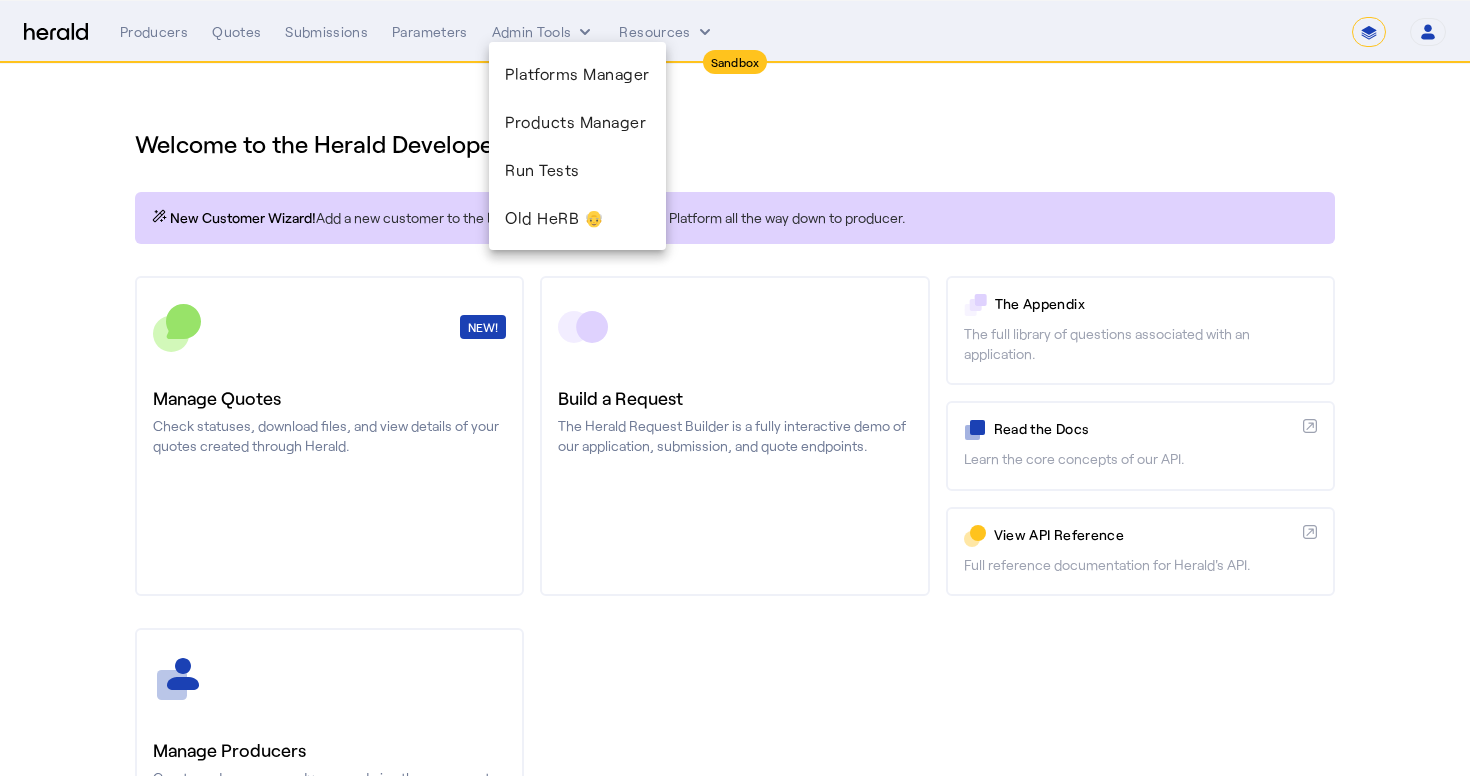 click at bounding box center (735, 388) 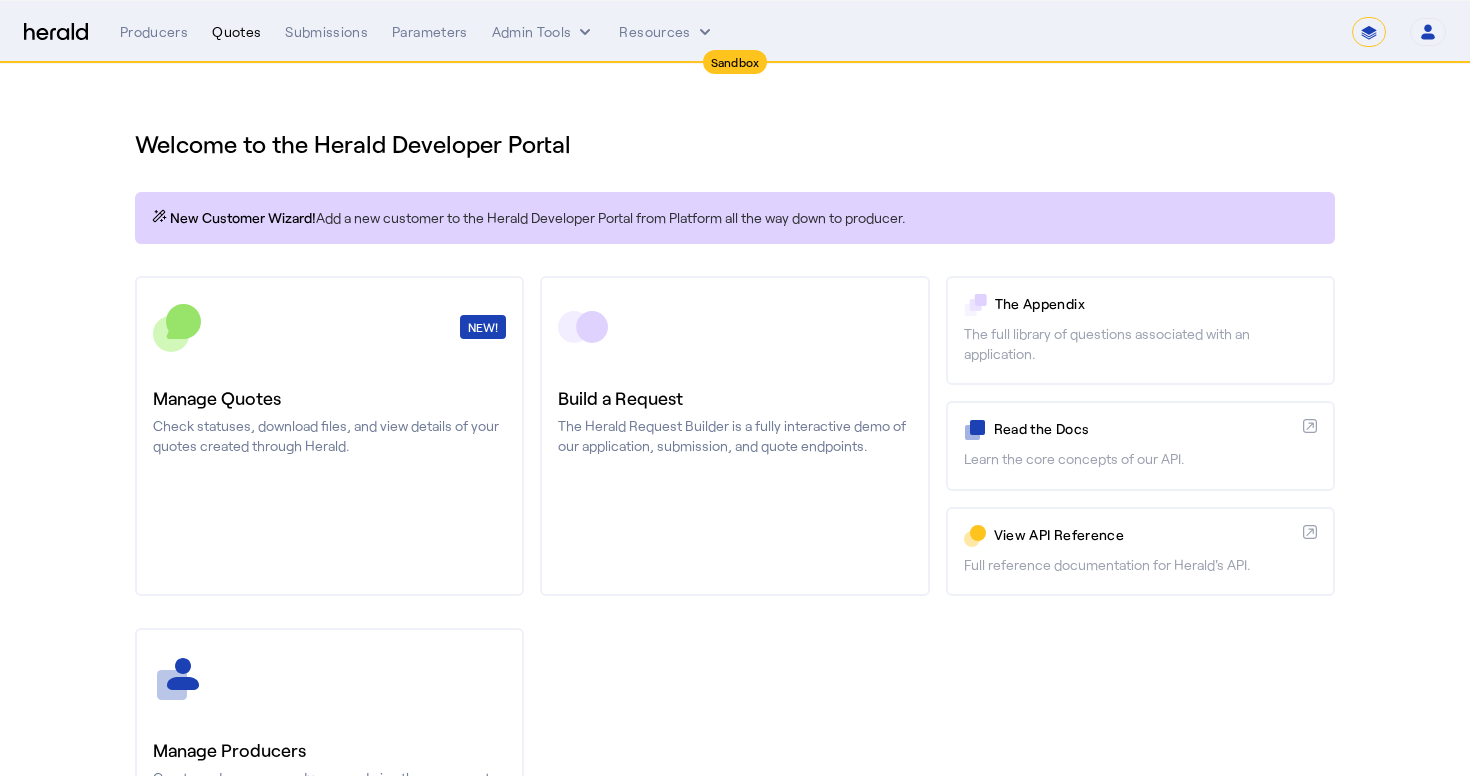 click on "Quotes" at bounding box center [236, 32] 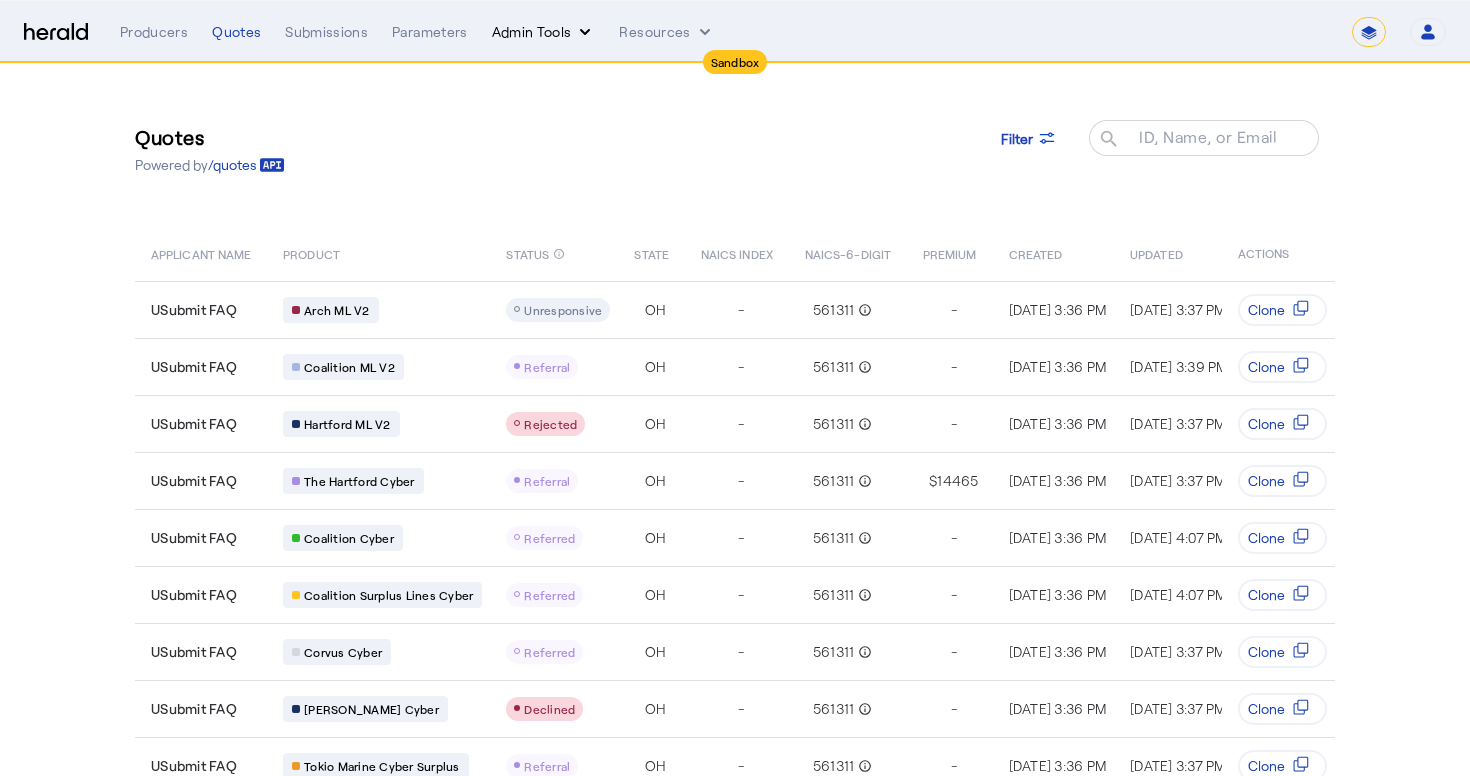 click on "Admin Tools" at bounding box center (544, 32) 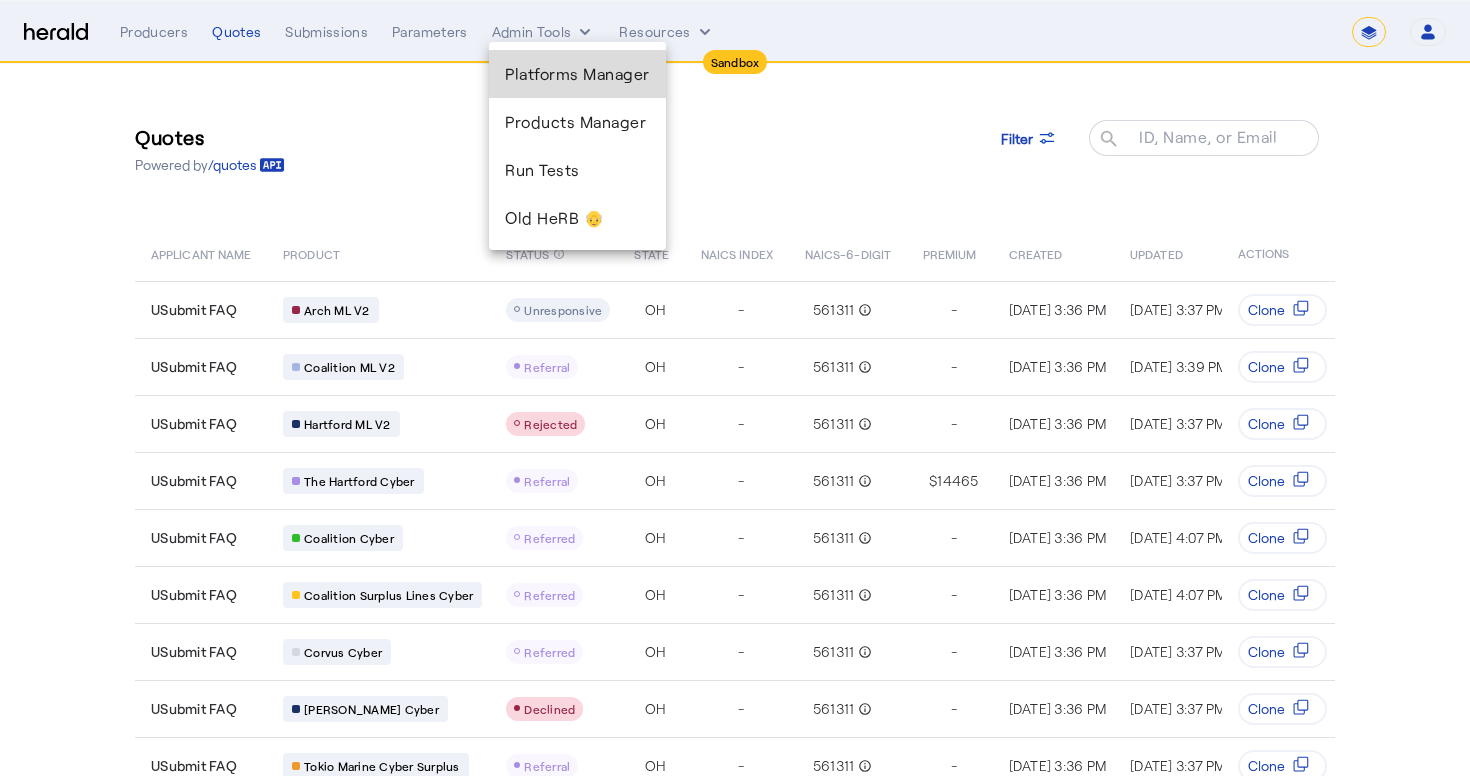 click on "Platforms Manager" at bounding box center (577, 74) 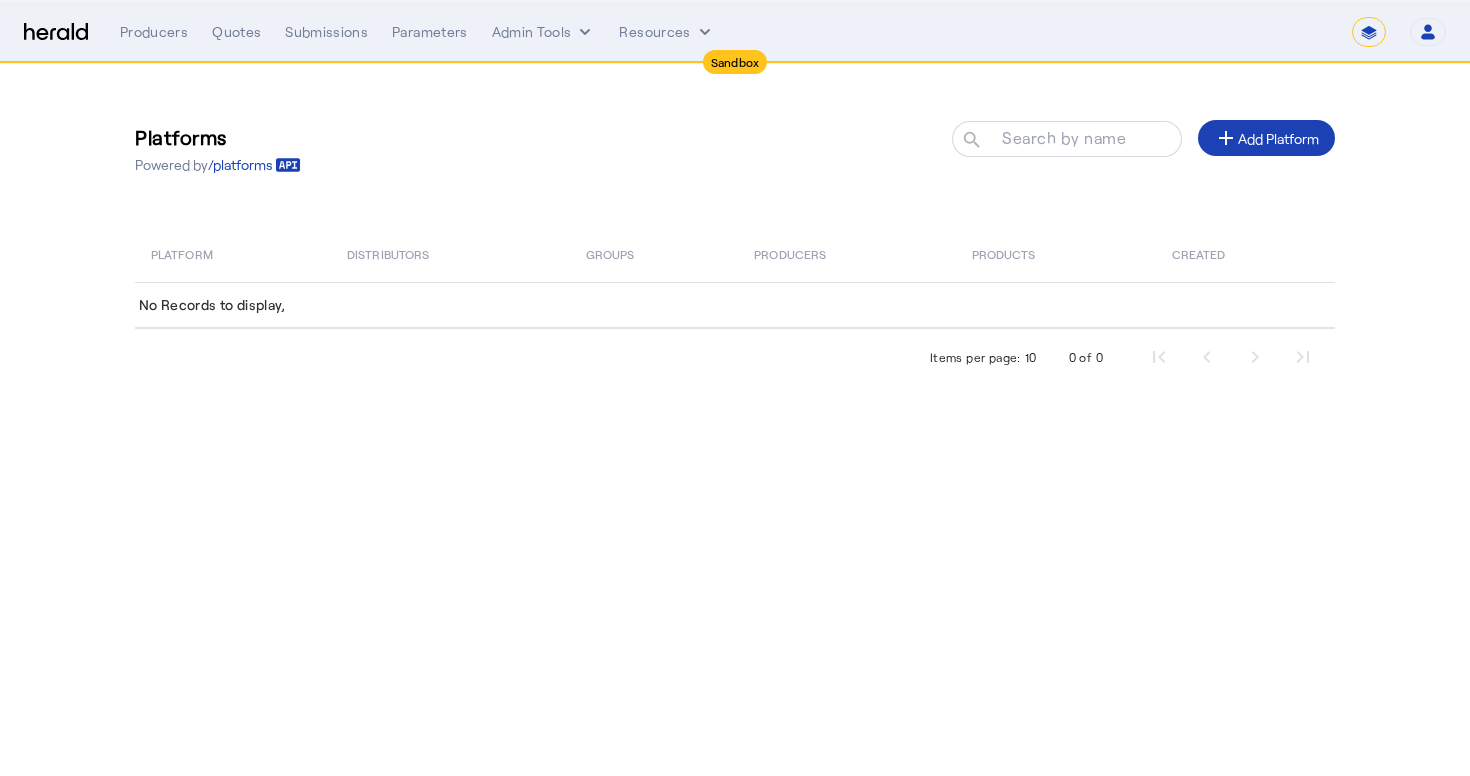 click 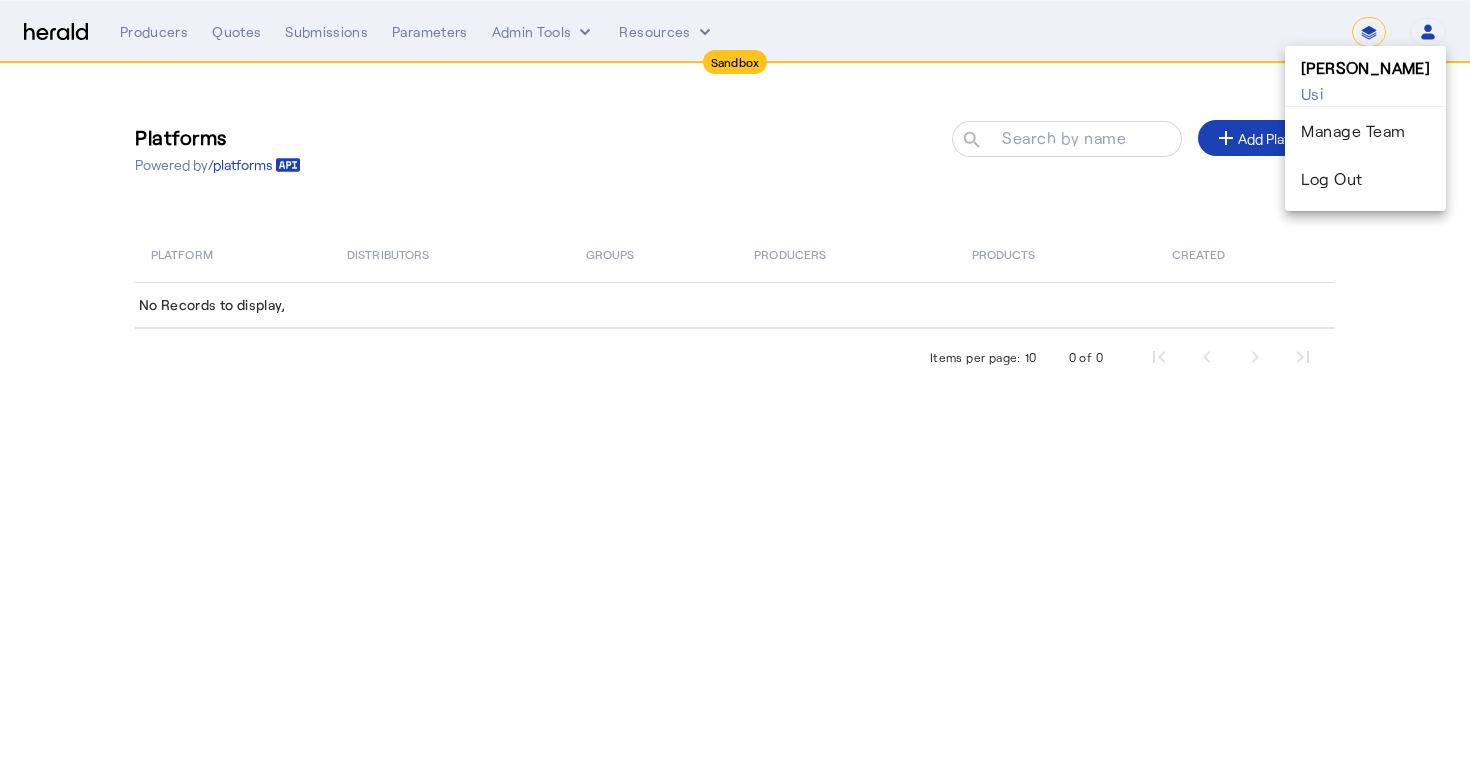 click at bounding box center [735, 388] 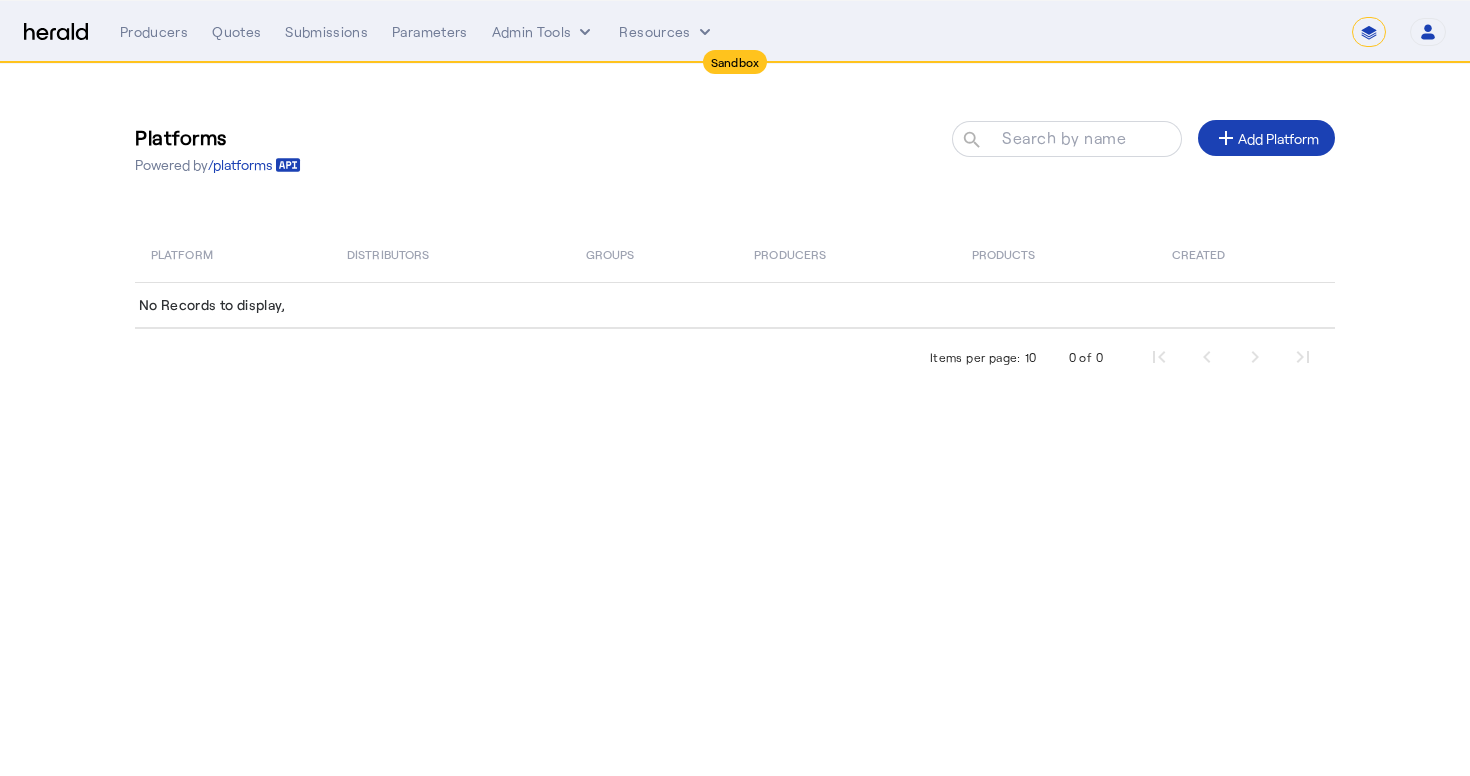 type 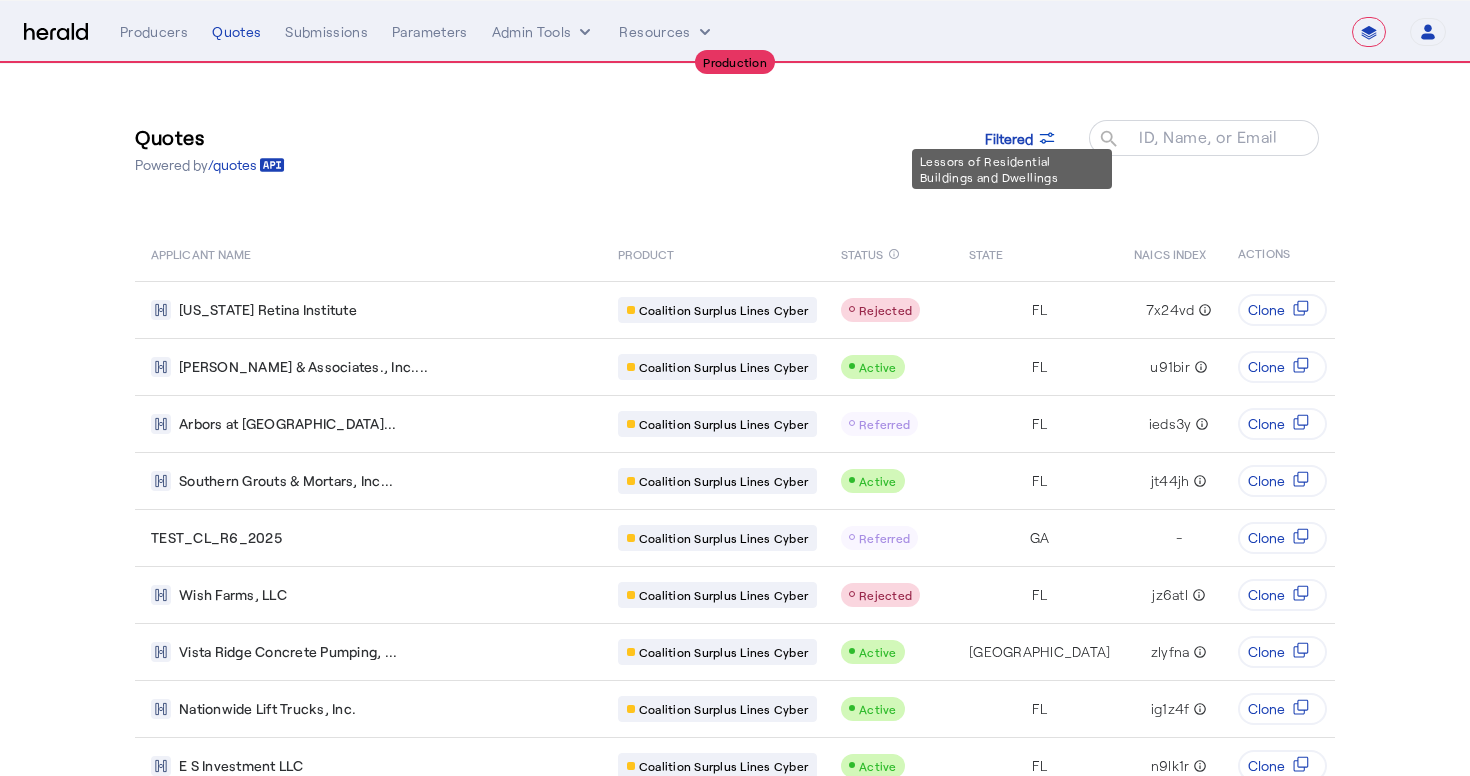 select on "**********" 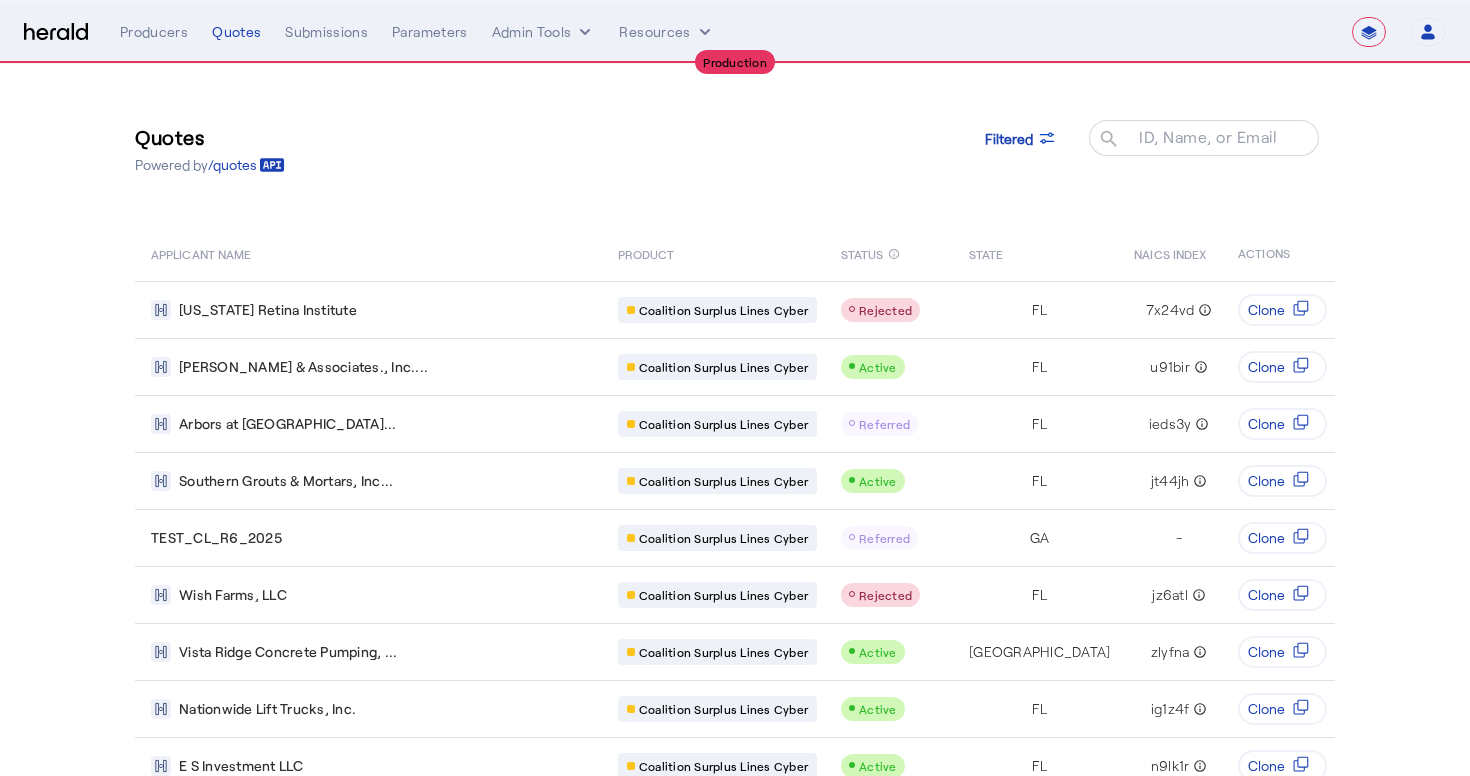 scroll, scrollTop: 0, scrollLeft: 0, axis: both 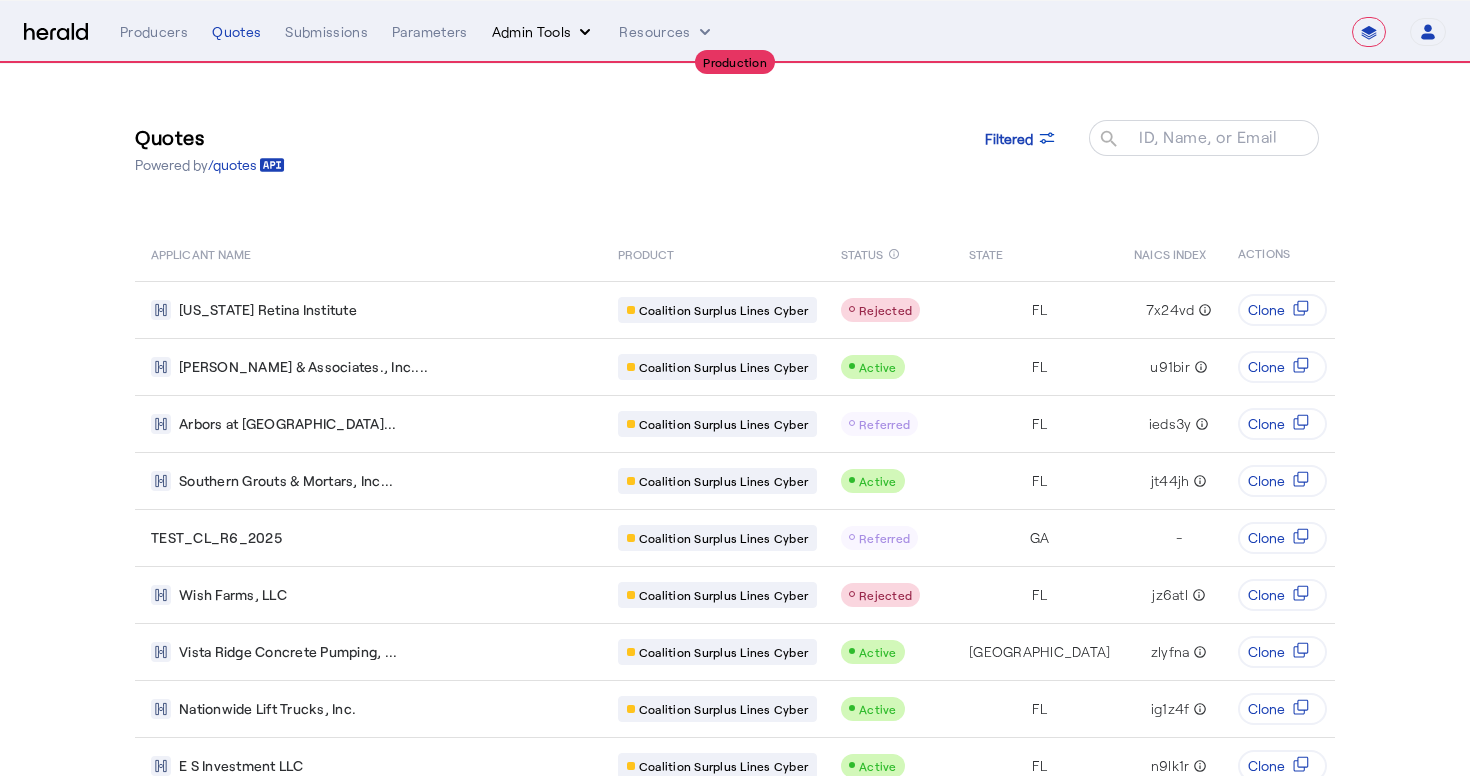 click on "Admin Tools" at bounding box center (544, 32) 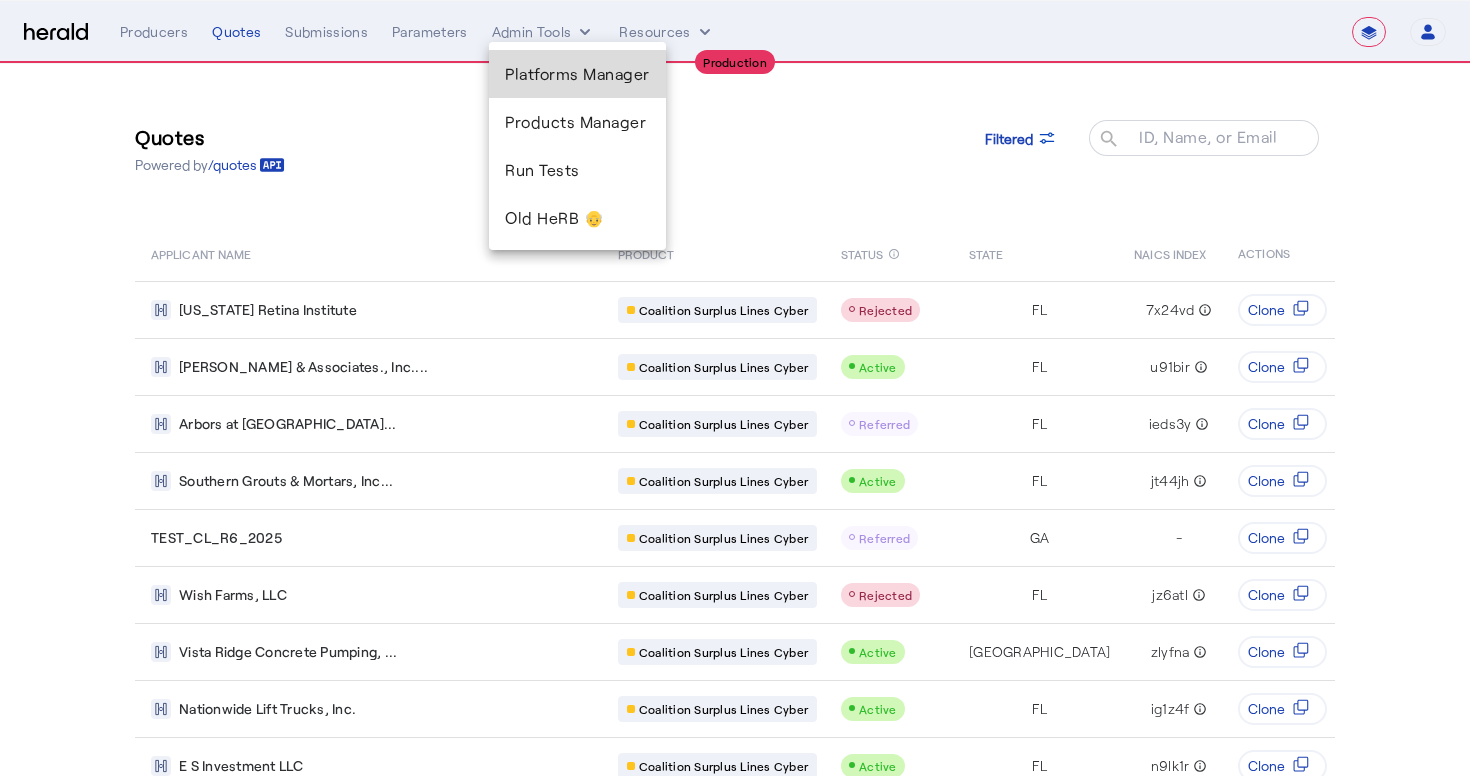 click on "Platforms Manager" at bounding box center (577, 74) 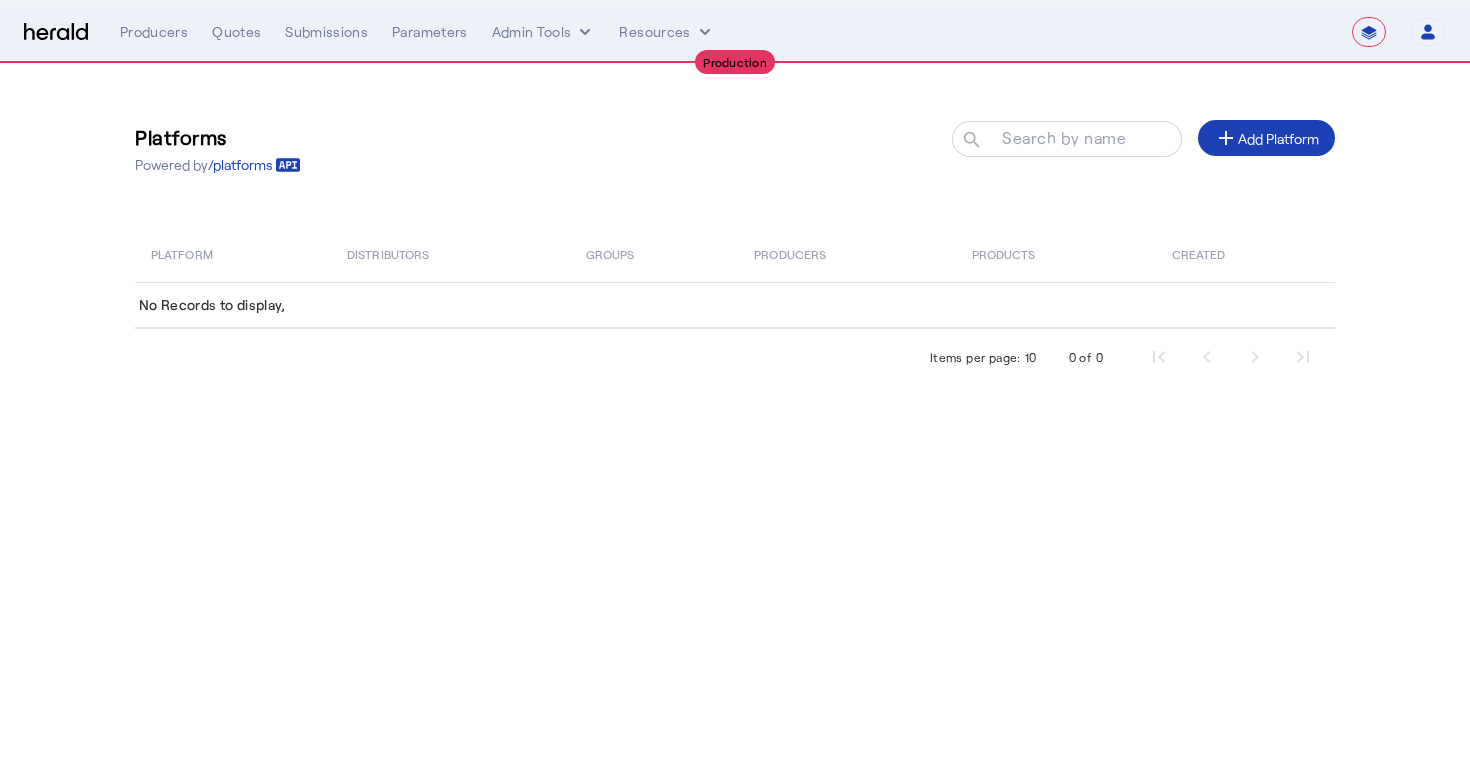 click on "**********" at bounding box center (735, 32) 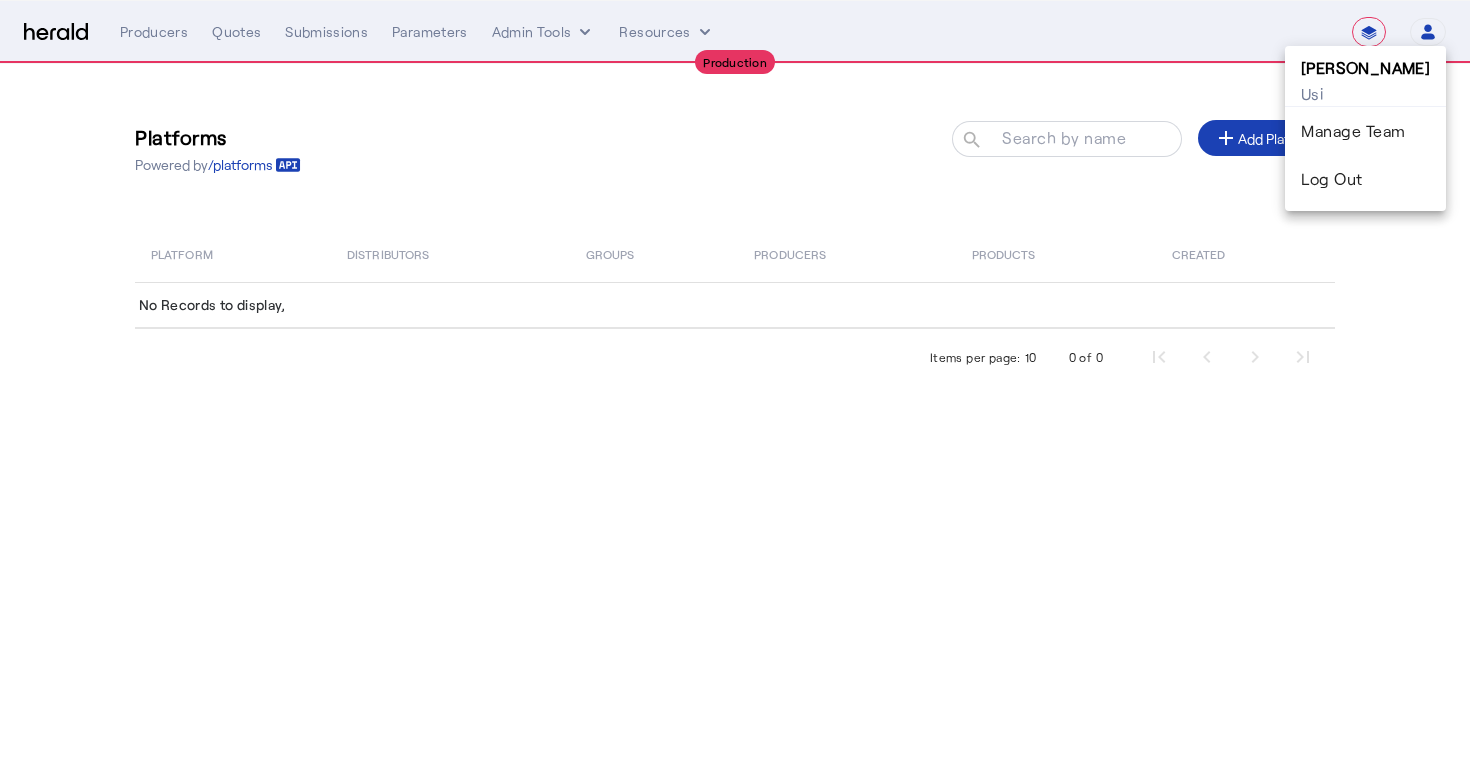 click on "Usi" at bounding box center [1365, 94] 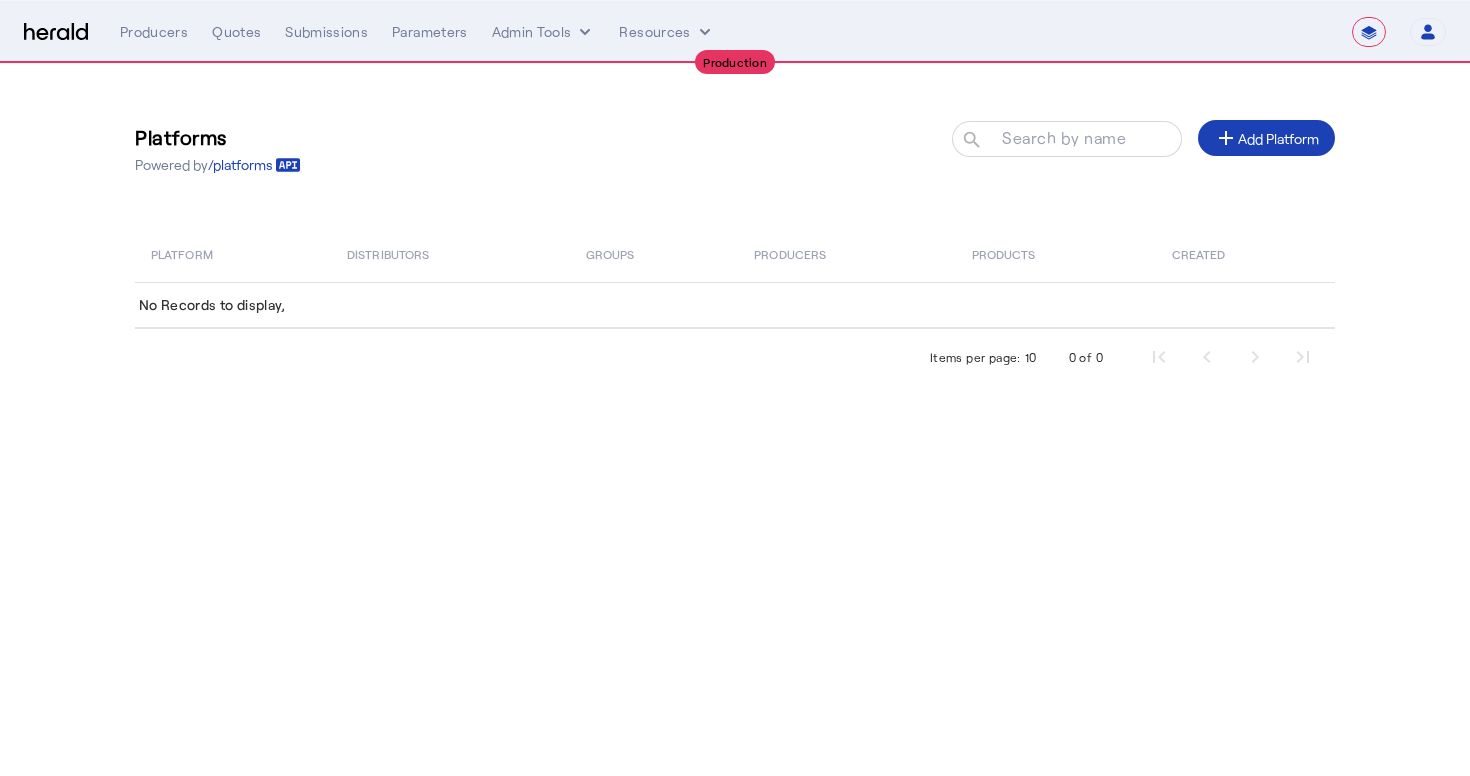 click at bounding box center (56, 32) 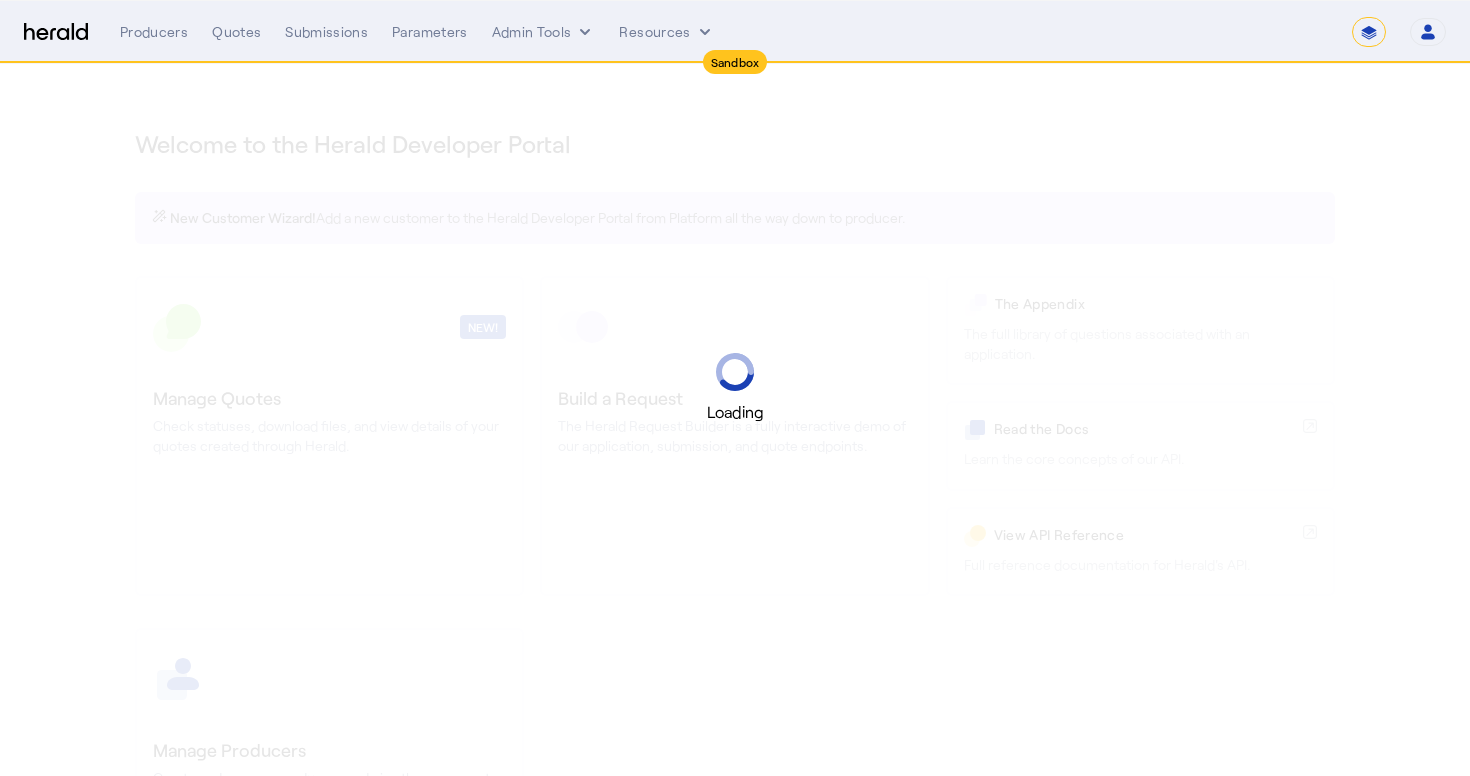 select on "*******" 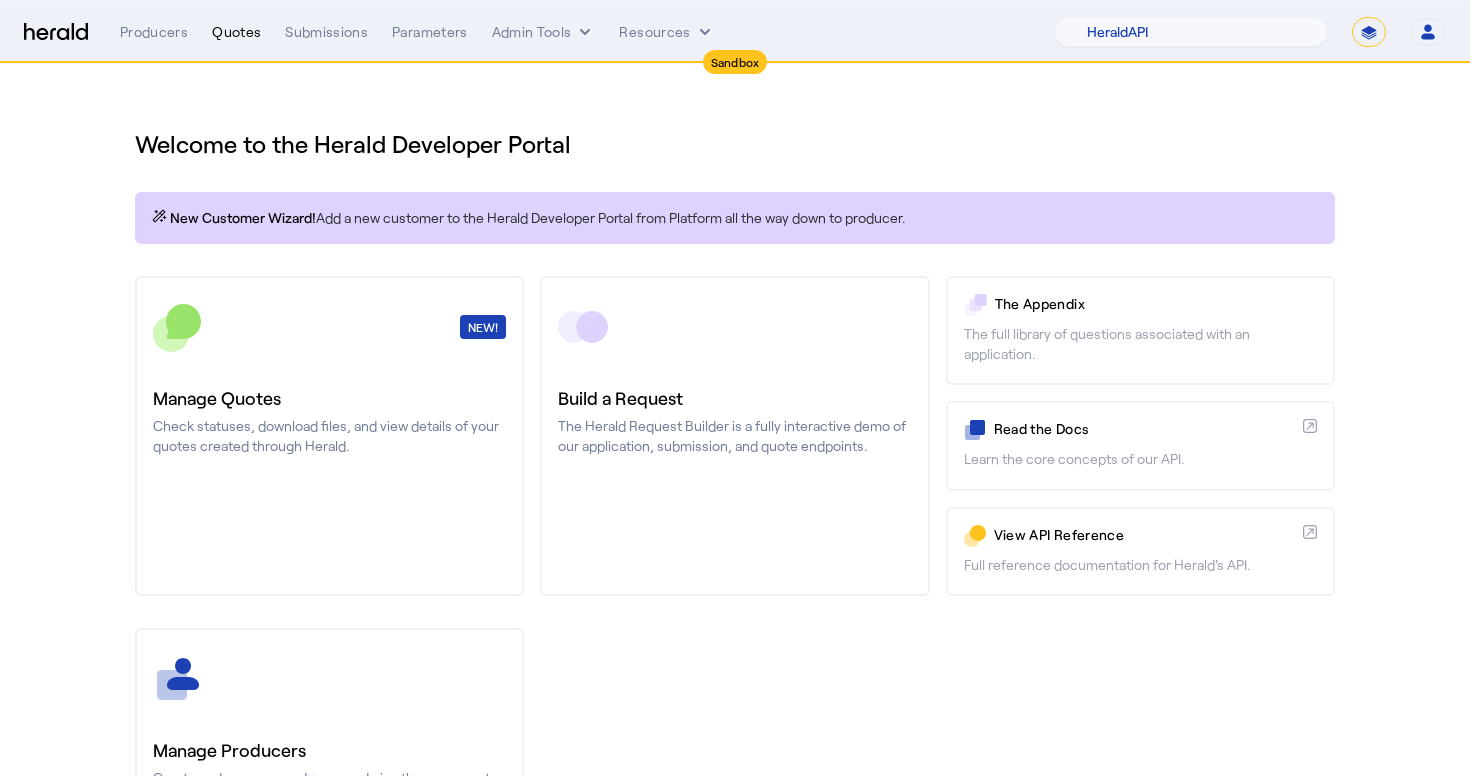 click on "Quotes" at bounding box center (236, 32) 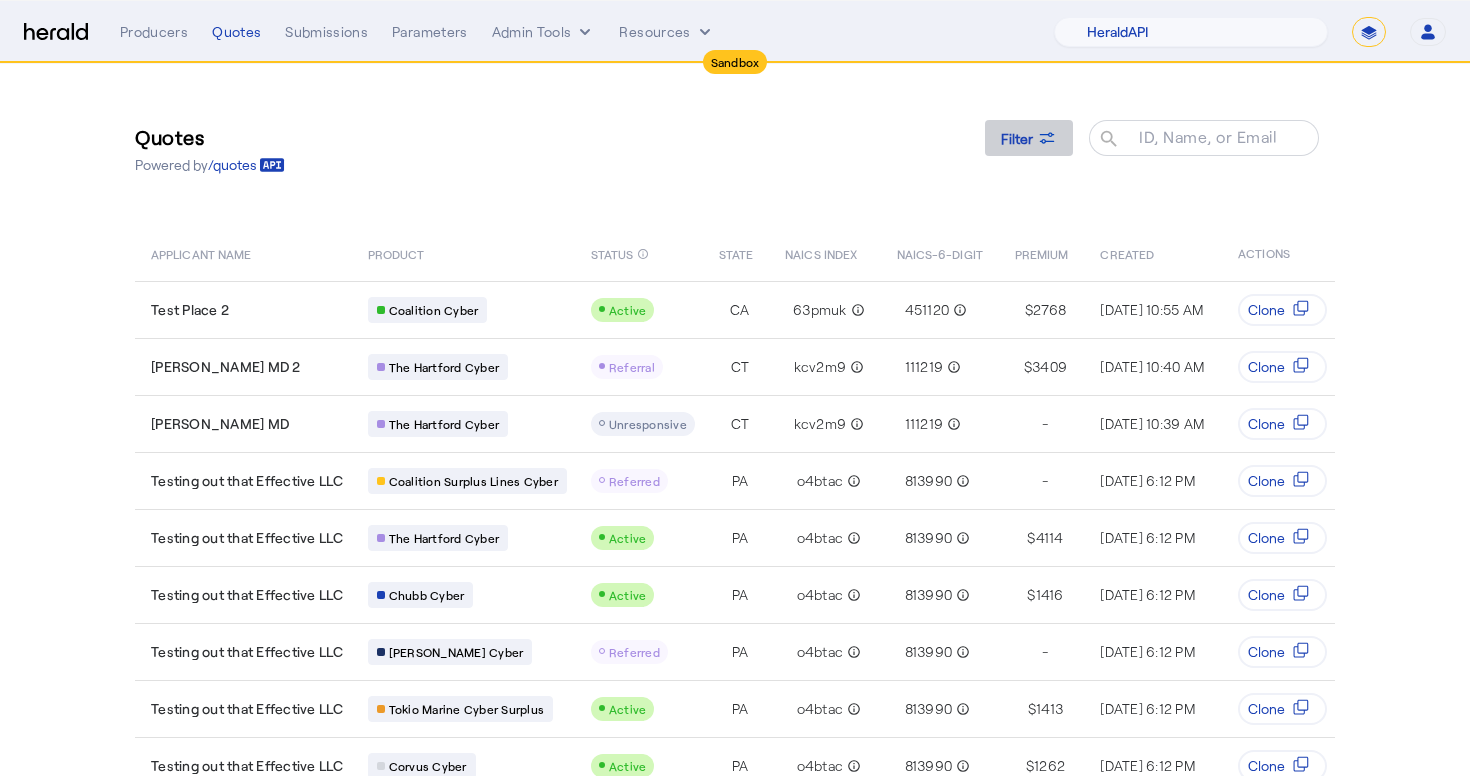 click on "Filter" at bounding box center [1017, 138] 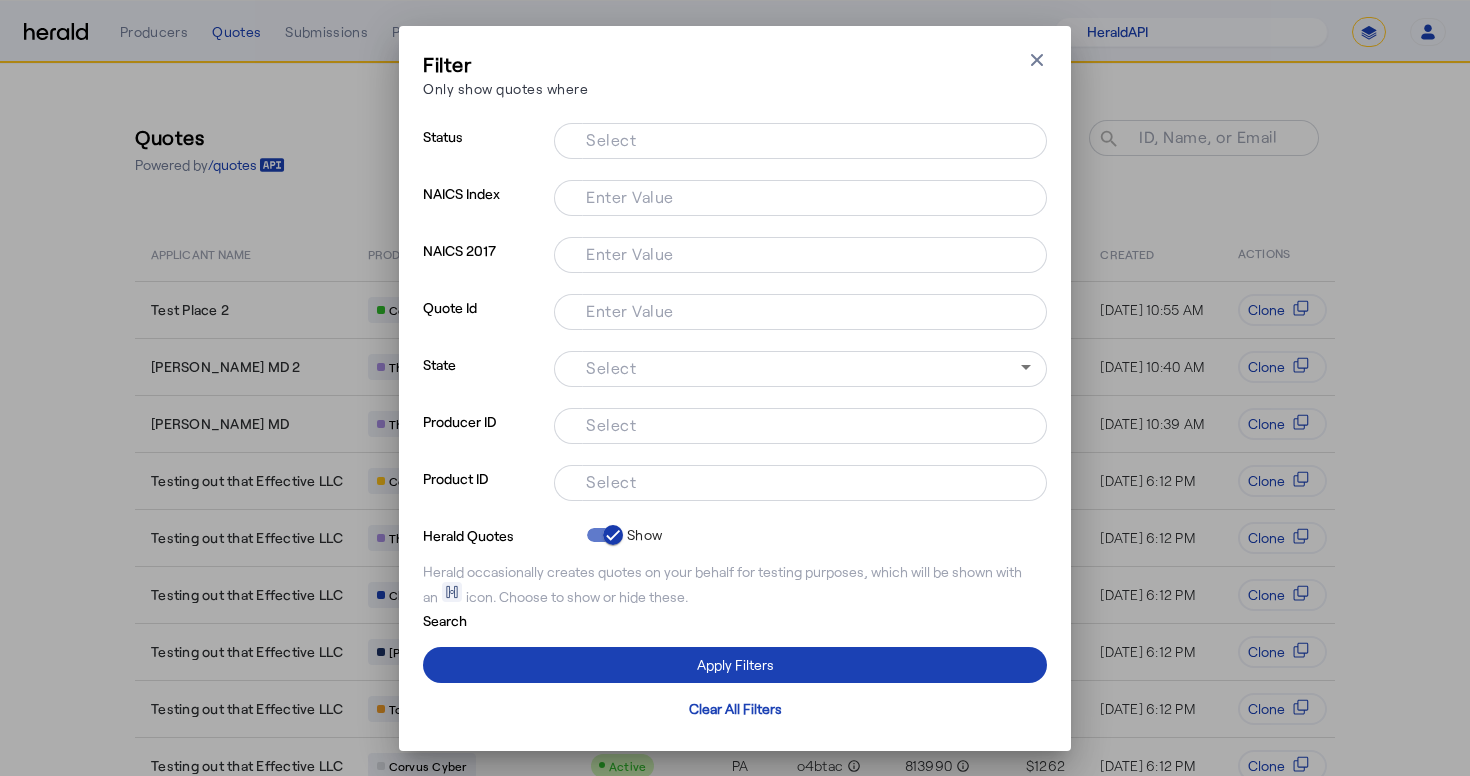 click on "Select" at bounding box center [796, 481] 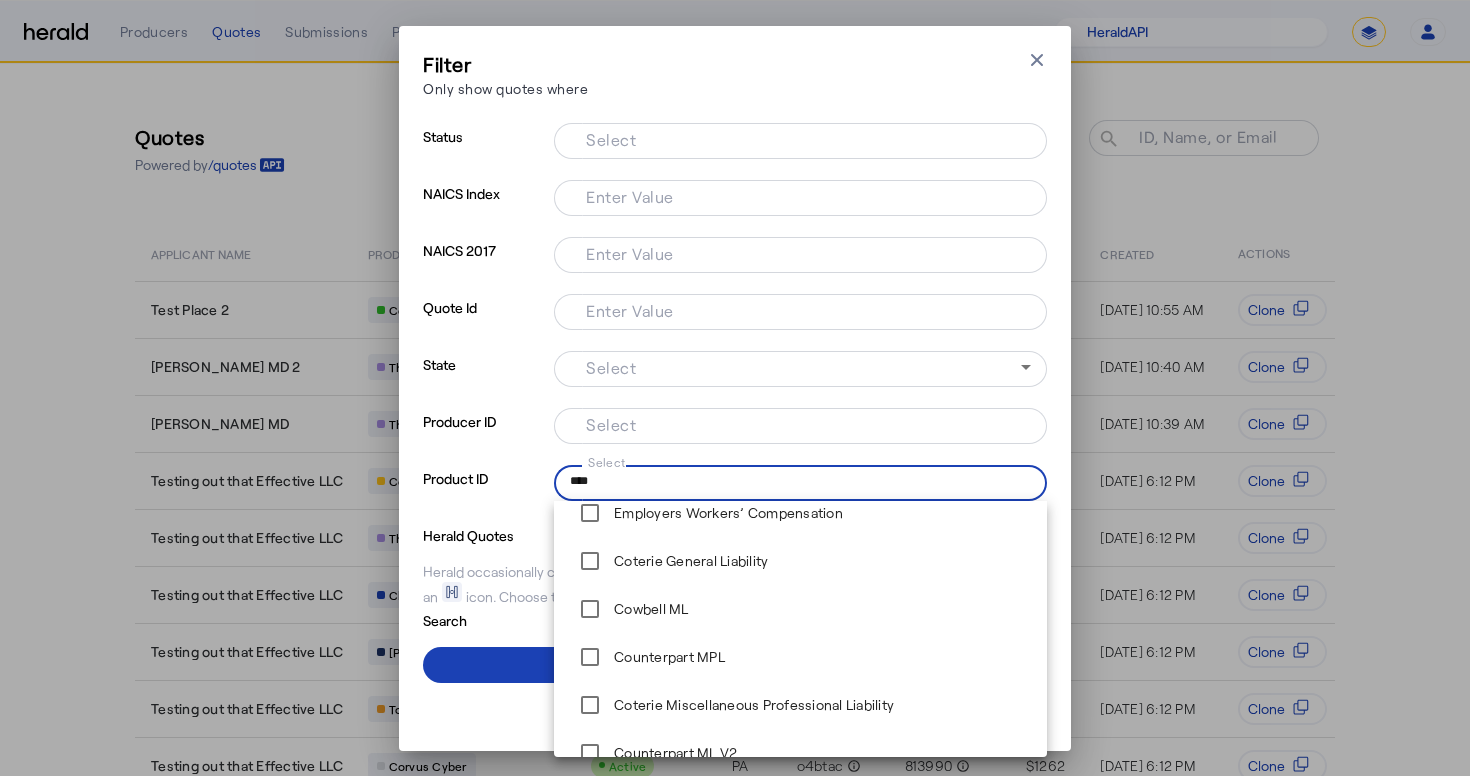 scroll, scrollTop: 0, scrollLeft: 0, axis: both 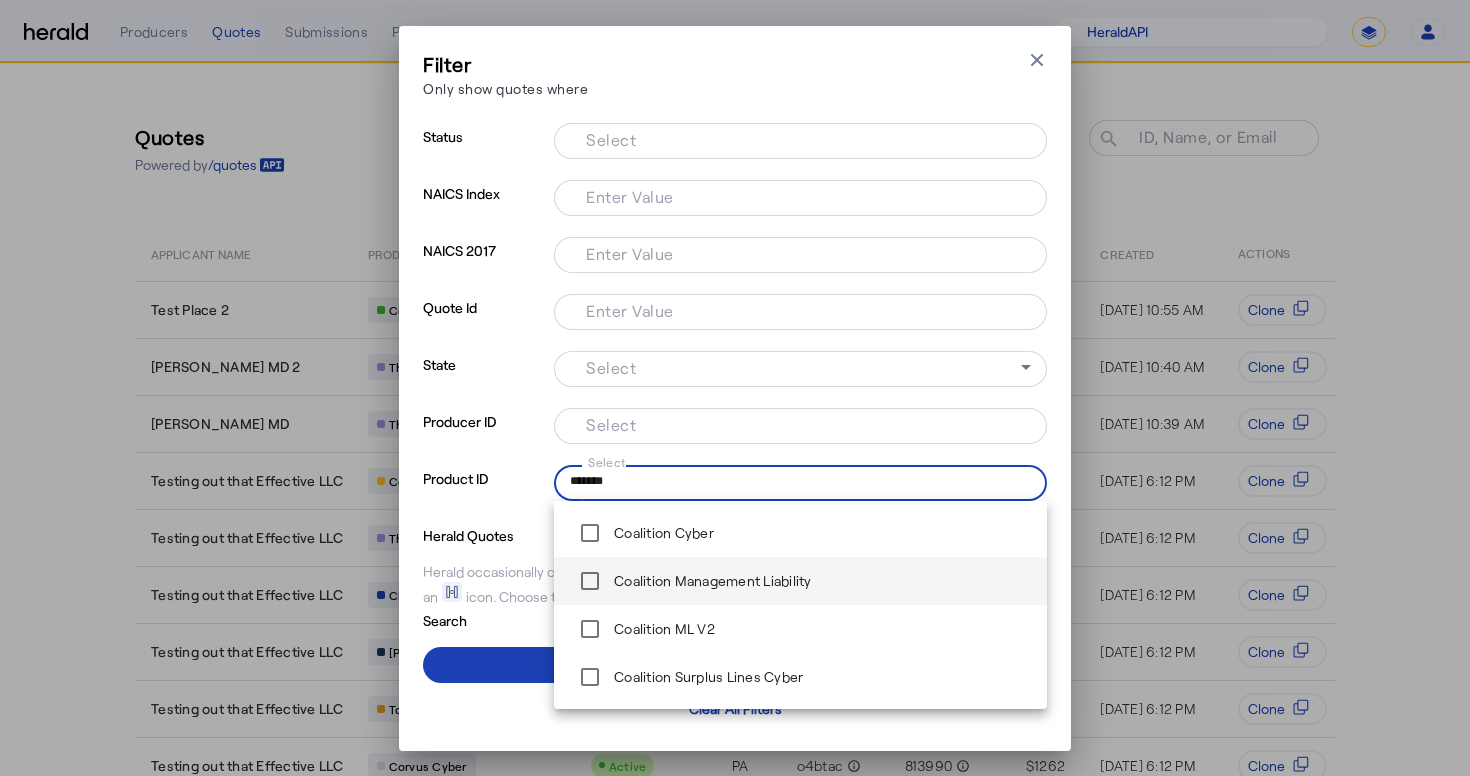type on "*********" 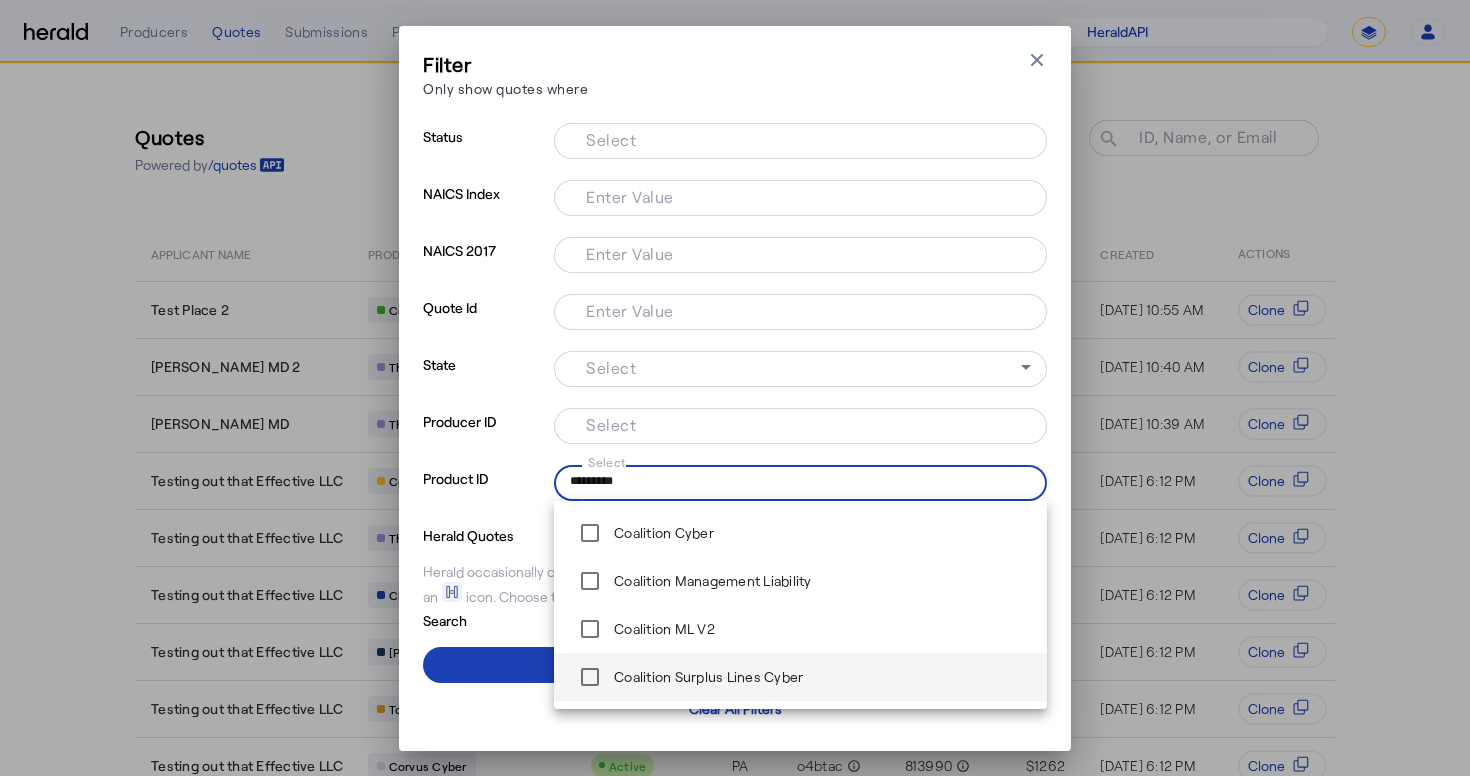 drag, startPoint x: 797, startPoint y: 567, endPoint x: 829, endPoint y: 677, distance: 114.56003 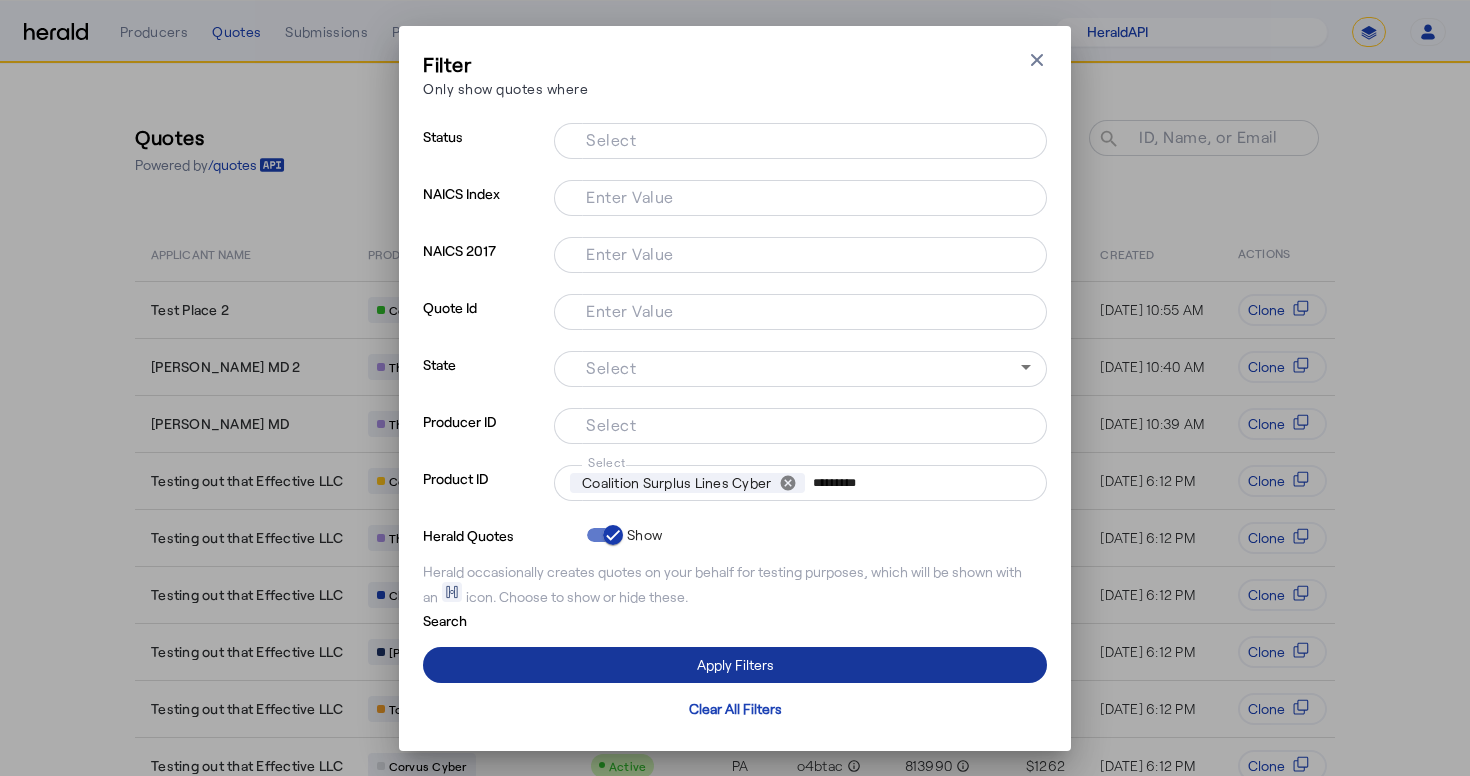 drag, startPoint x: 858, startPoint y: 623, endPoint x: 844, endPoint y: 673, distance: 51.92302 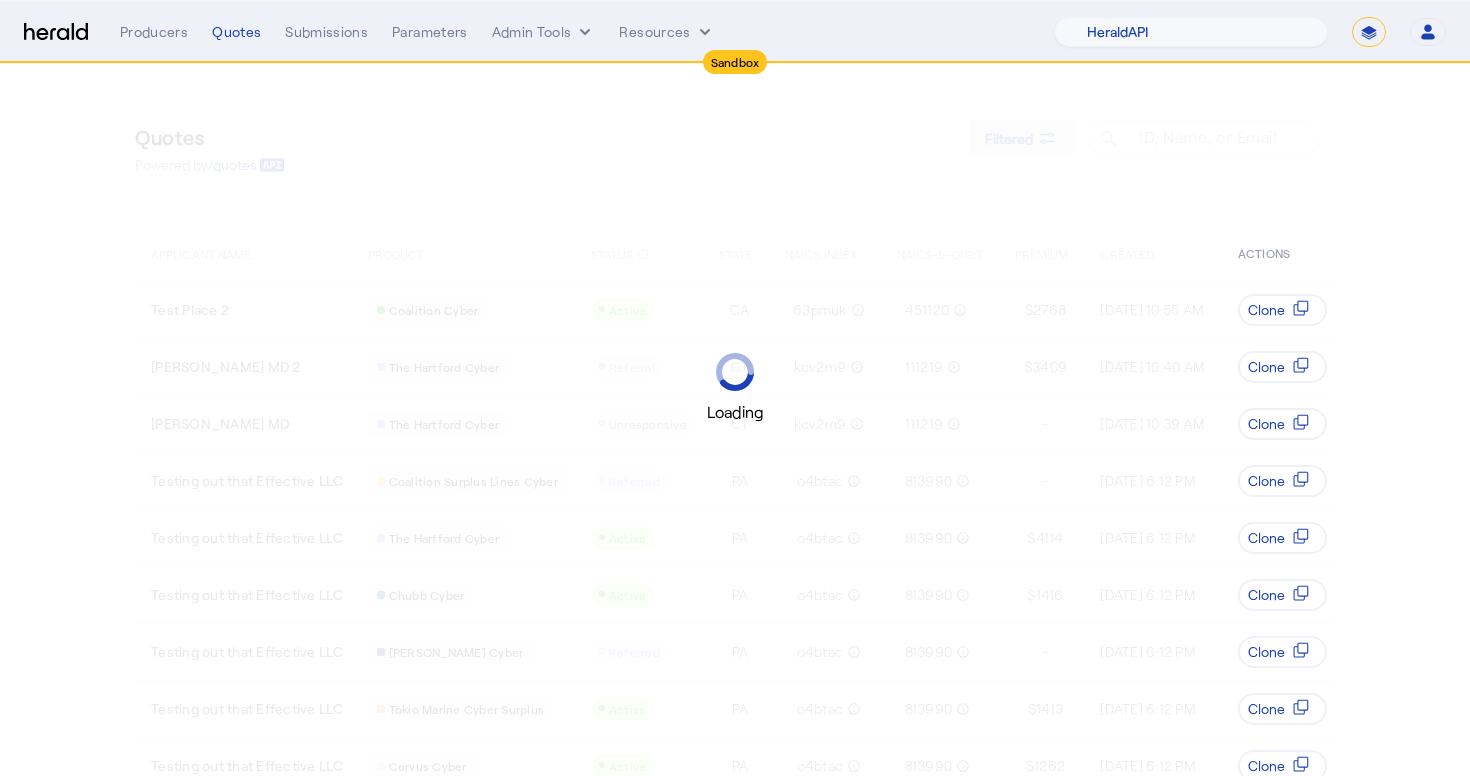 click on "Loading" at bounding box center [735, 388] 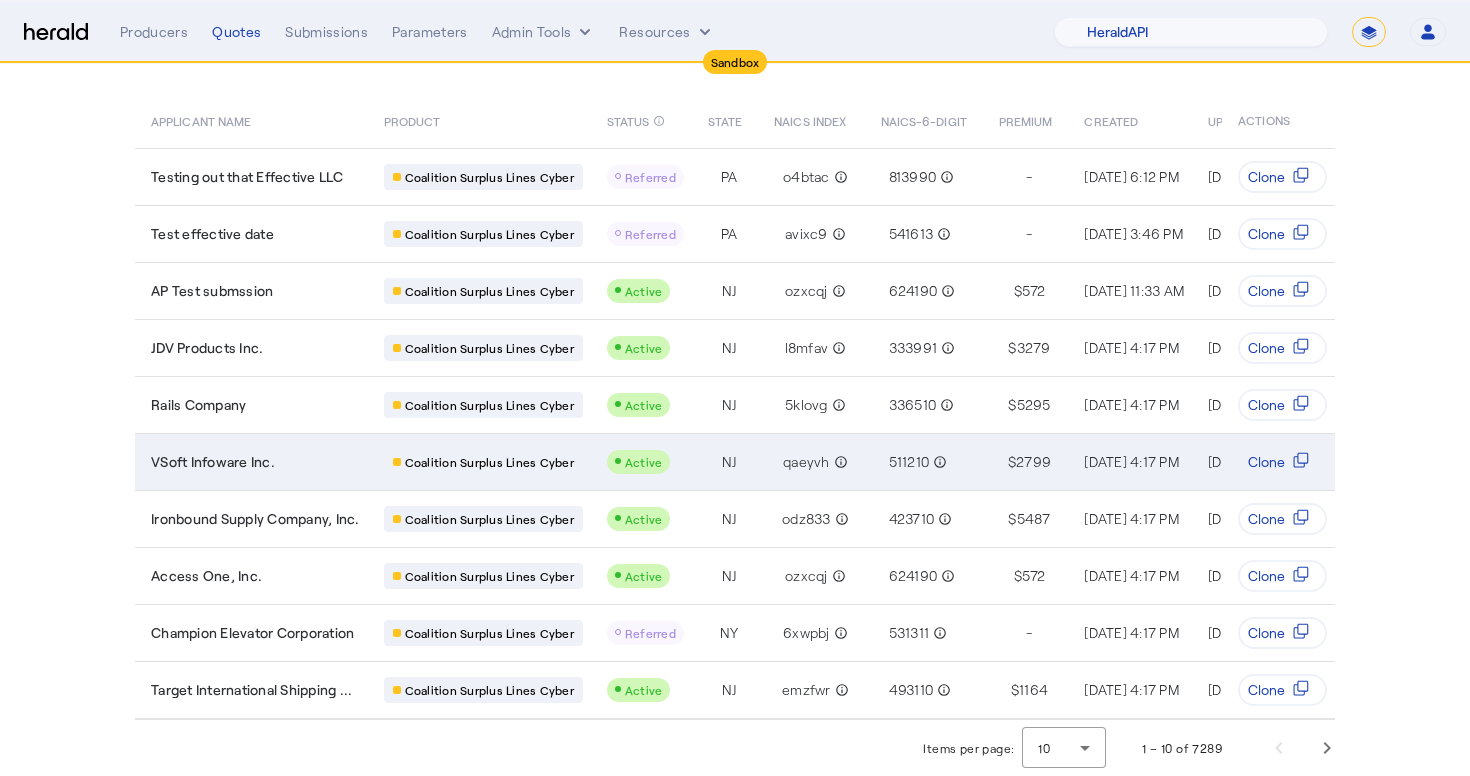 scroll, scrollTop: 133, scrollLeft: 0, axis: vertical 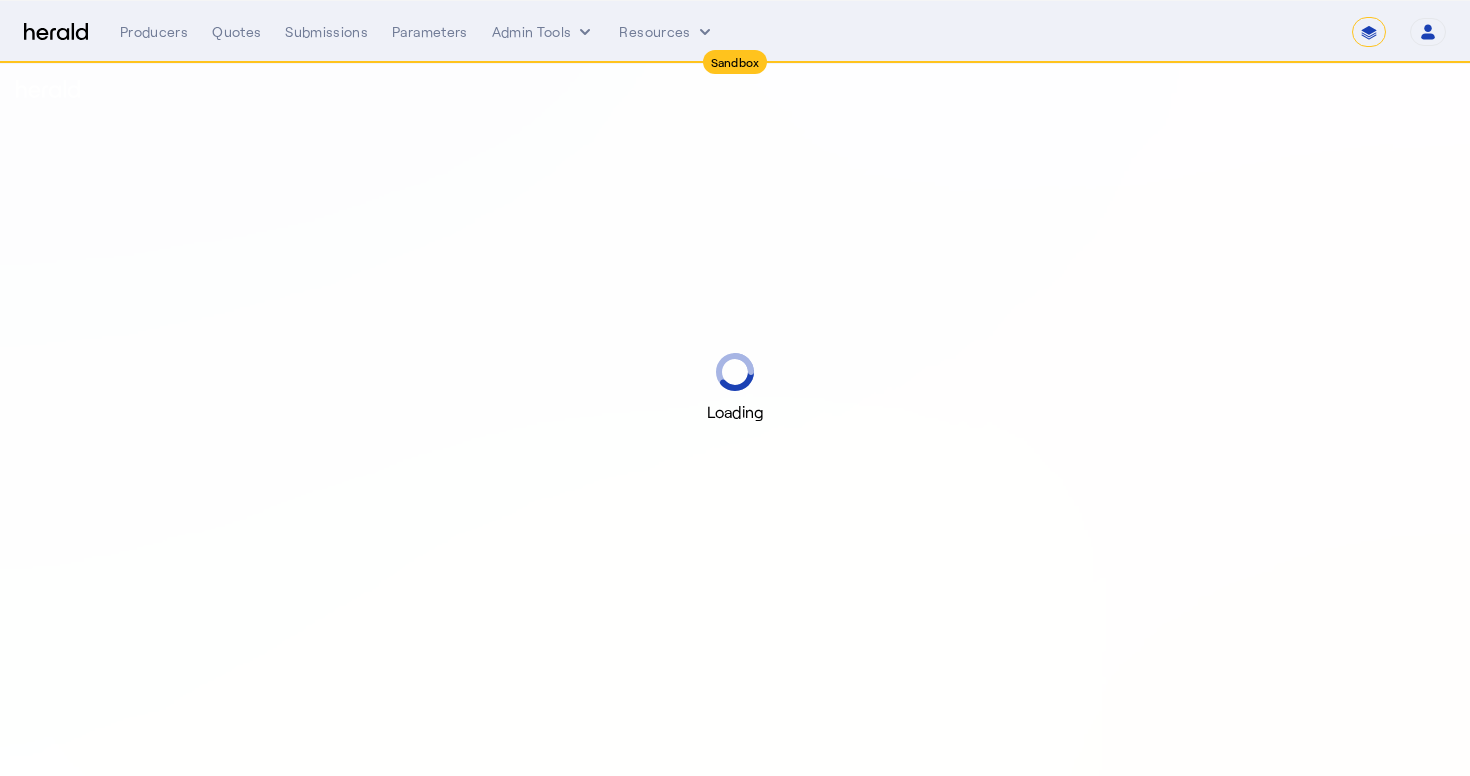select on "*******" 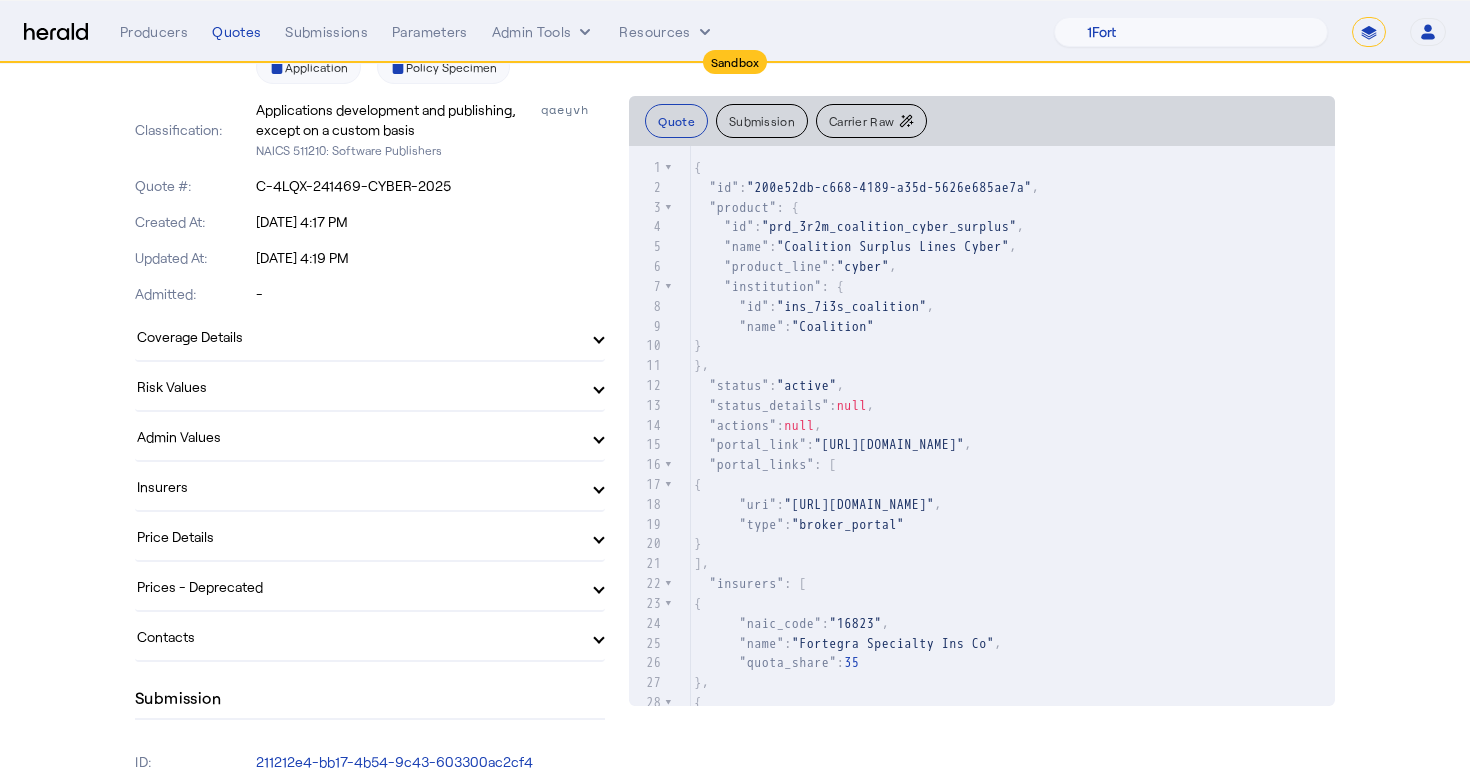scroll, scrollTop: 497, scrollLeft: 0, axis: vertical 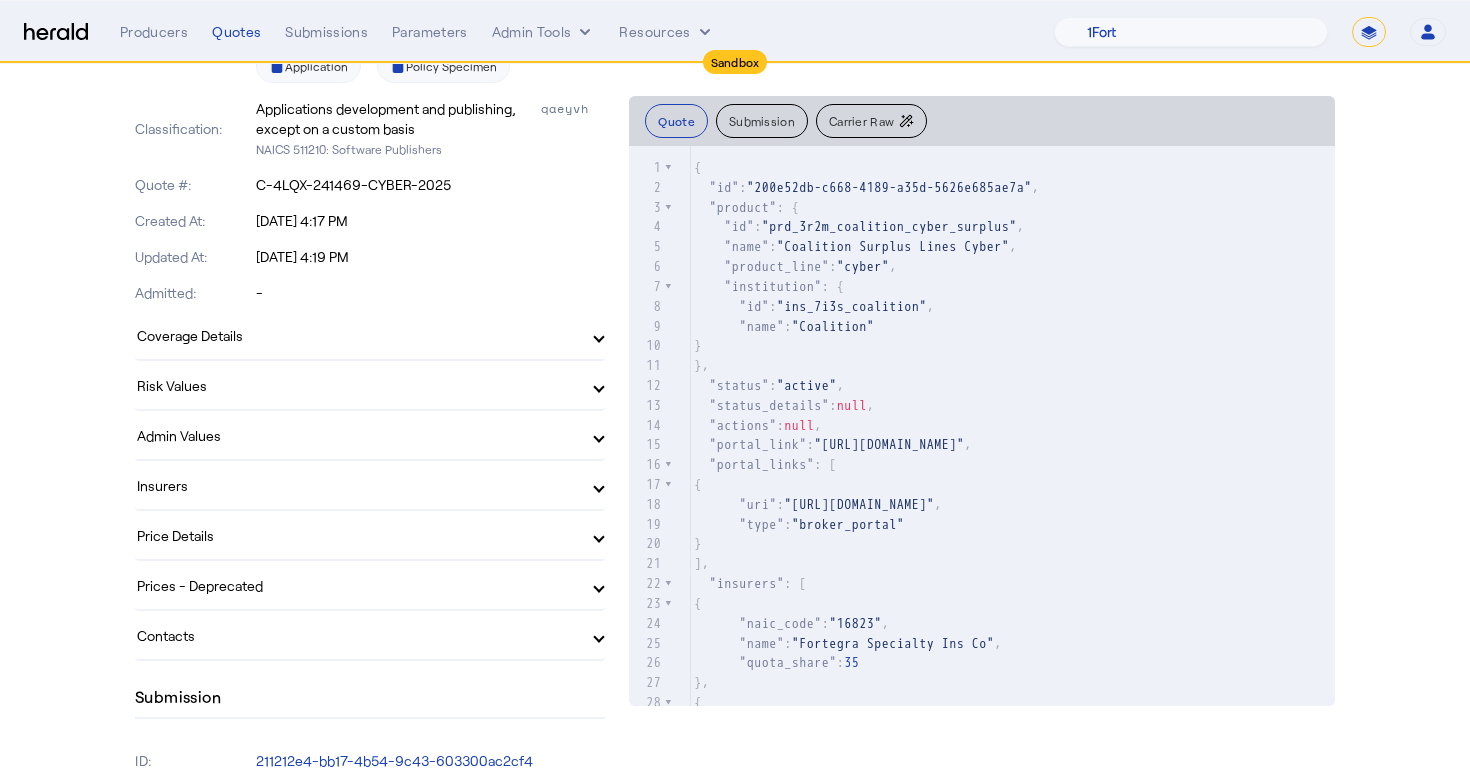 click on "Admin Values" at bounding box center (370, 435) 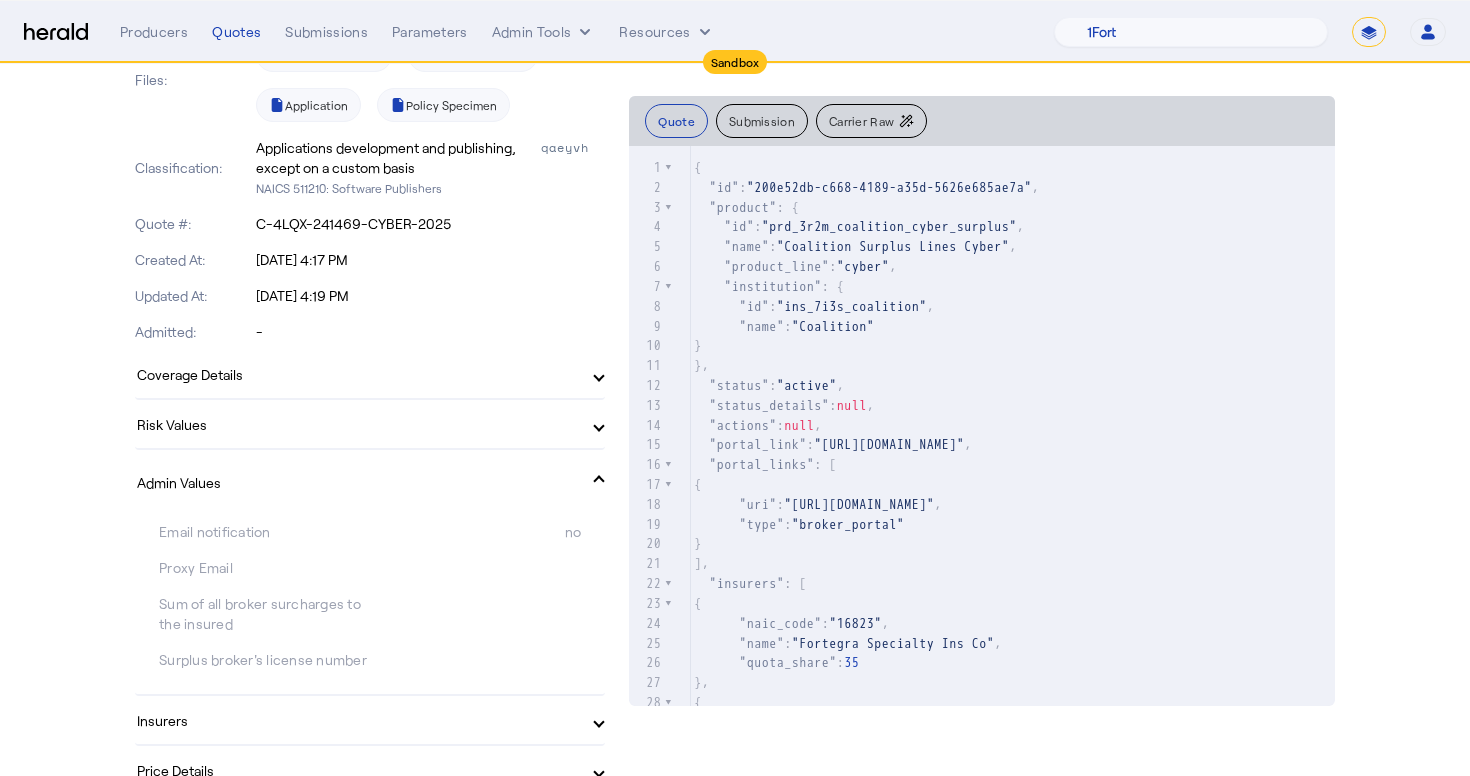 scroll, scrollTop: 457, scrollLeft: 0, axis: vertical 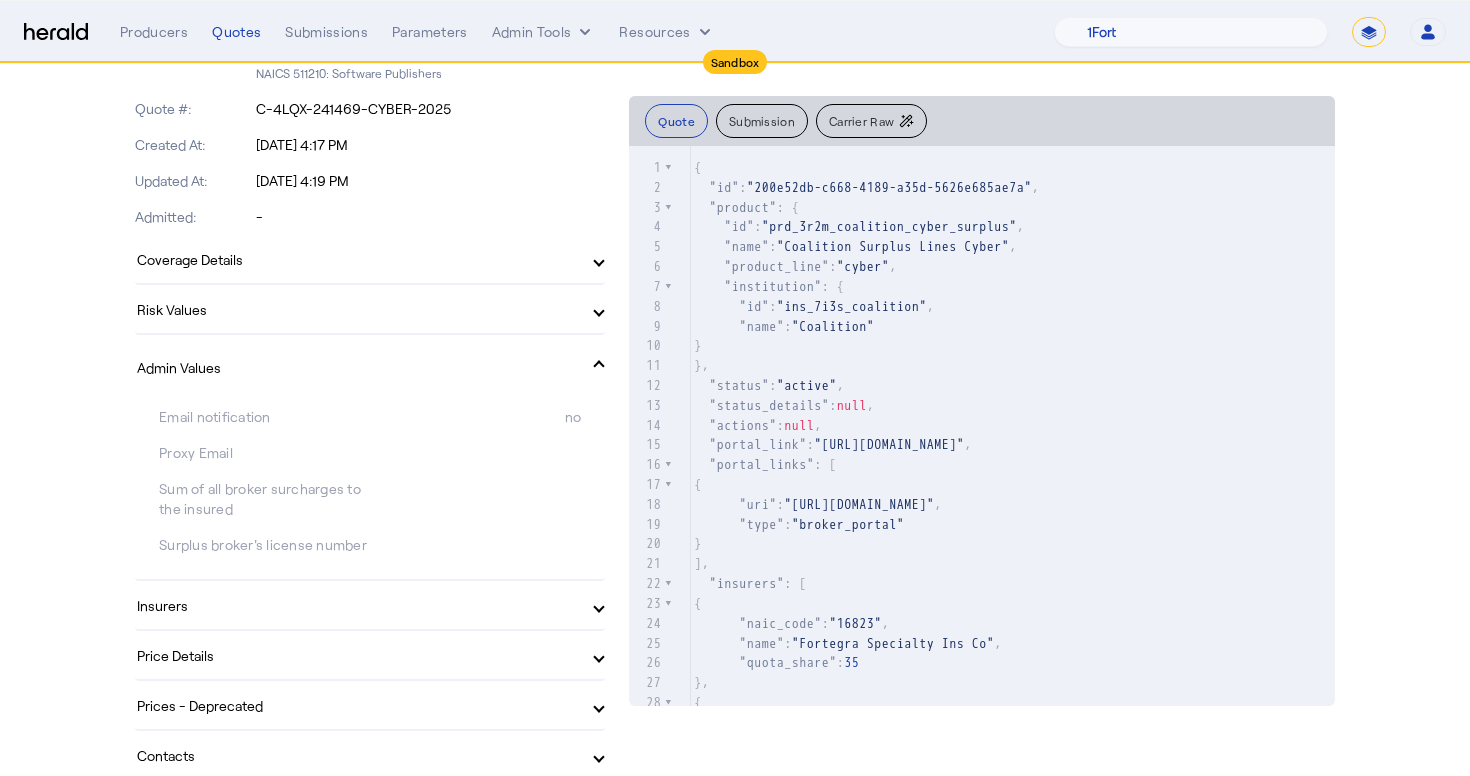 click on "Email notification" at bounding box center (264, 417) 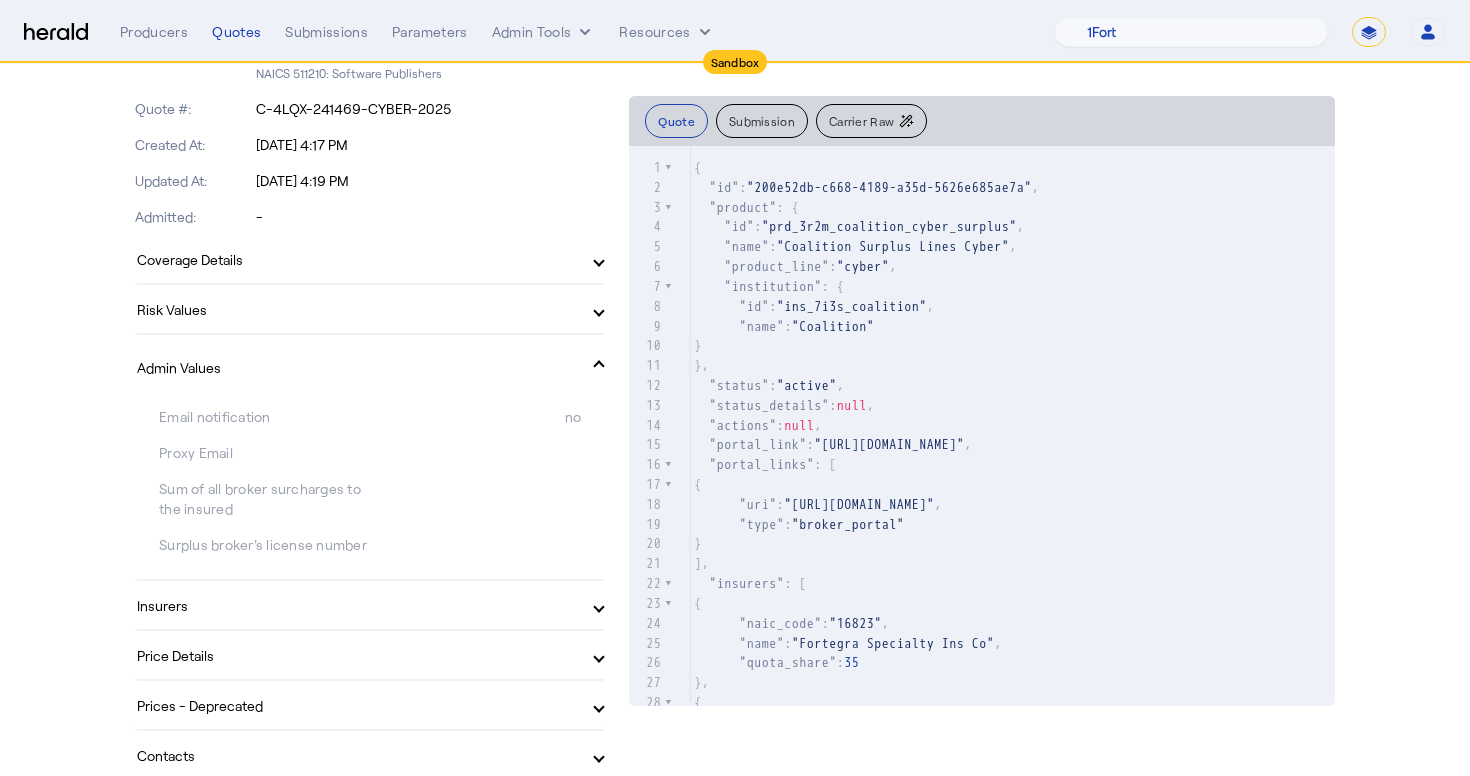 click on "Coverage Details" at bounding box center [370, 259] 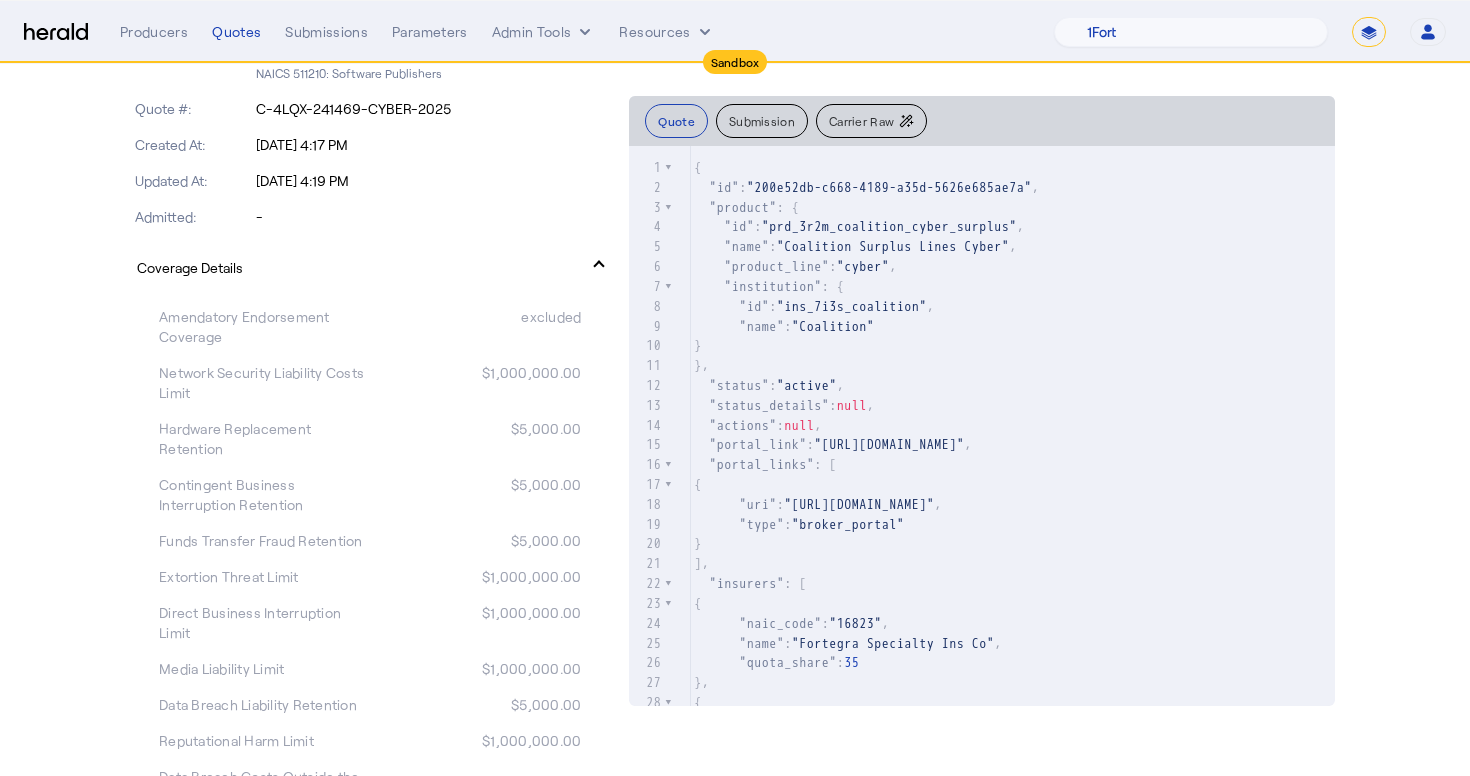 click on "NAICS 511210: Software Publishers" 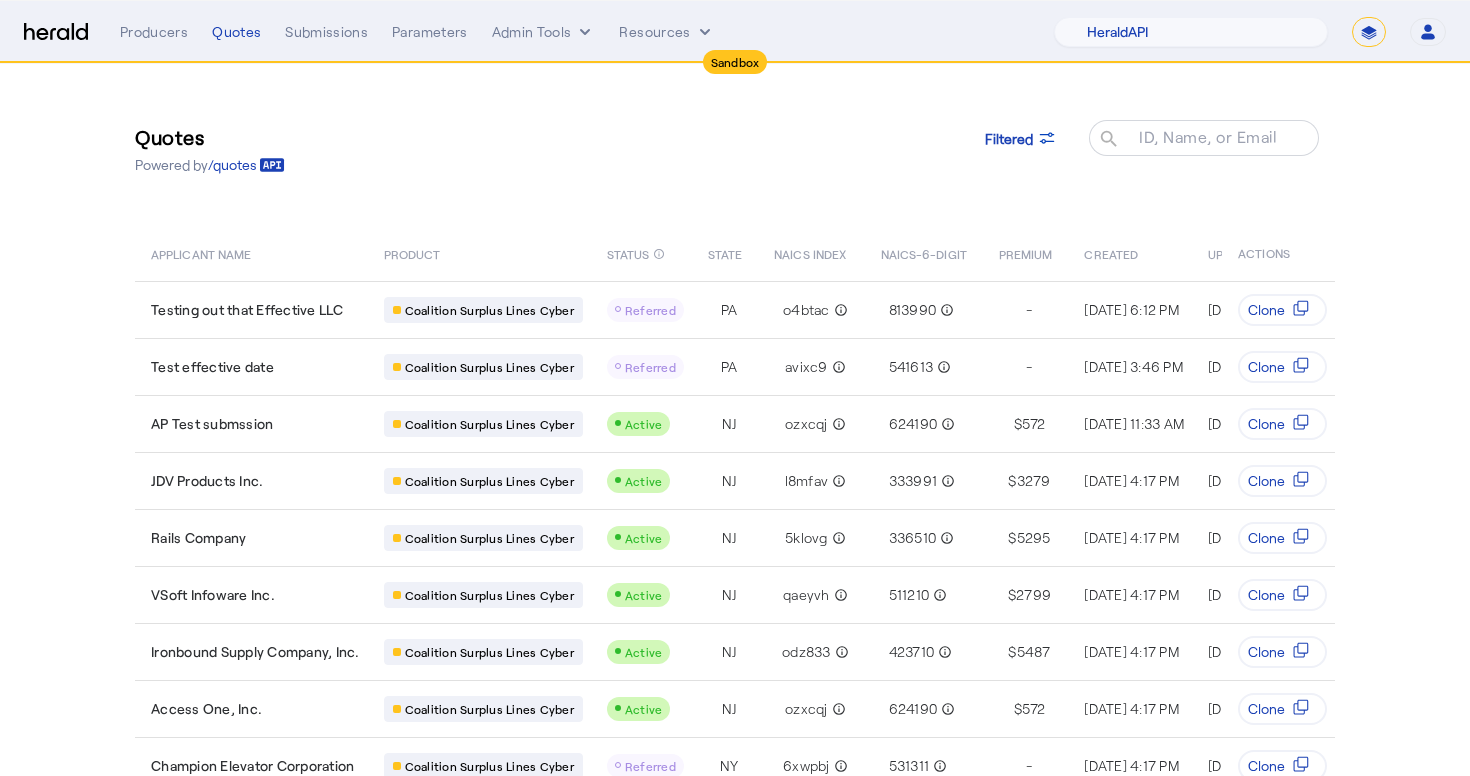 select on "pfm_2v8p_herald_api" 